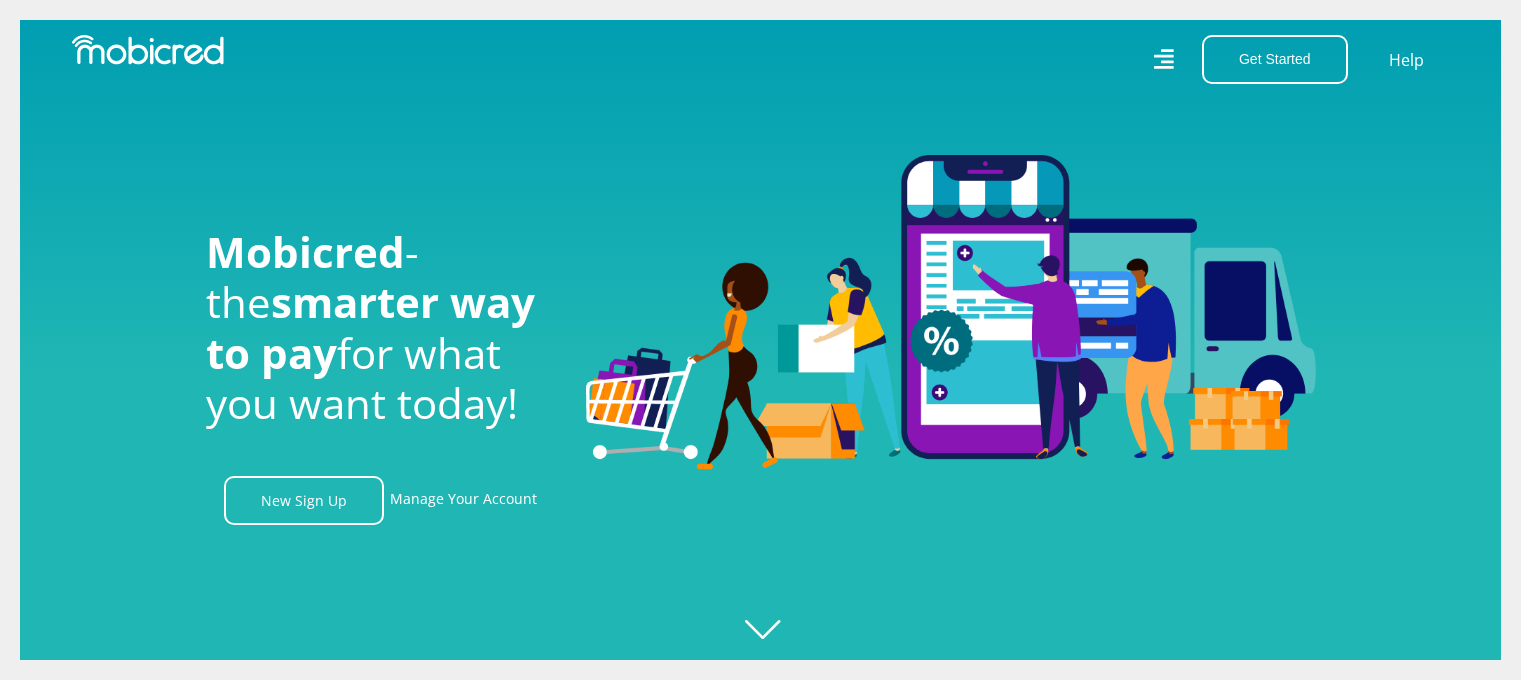 scroll, scrollTop: 0, scrollLeft: 0, axis: both 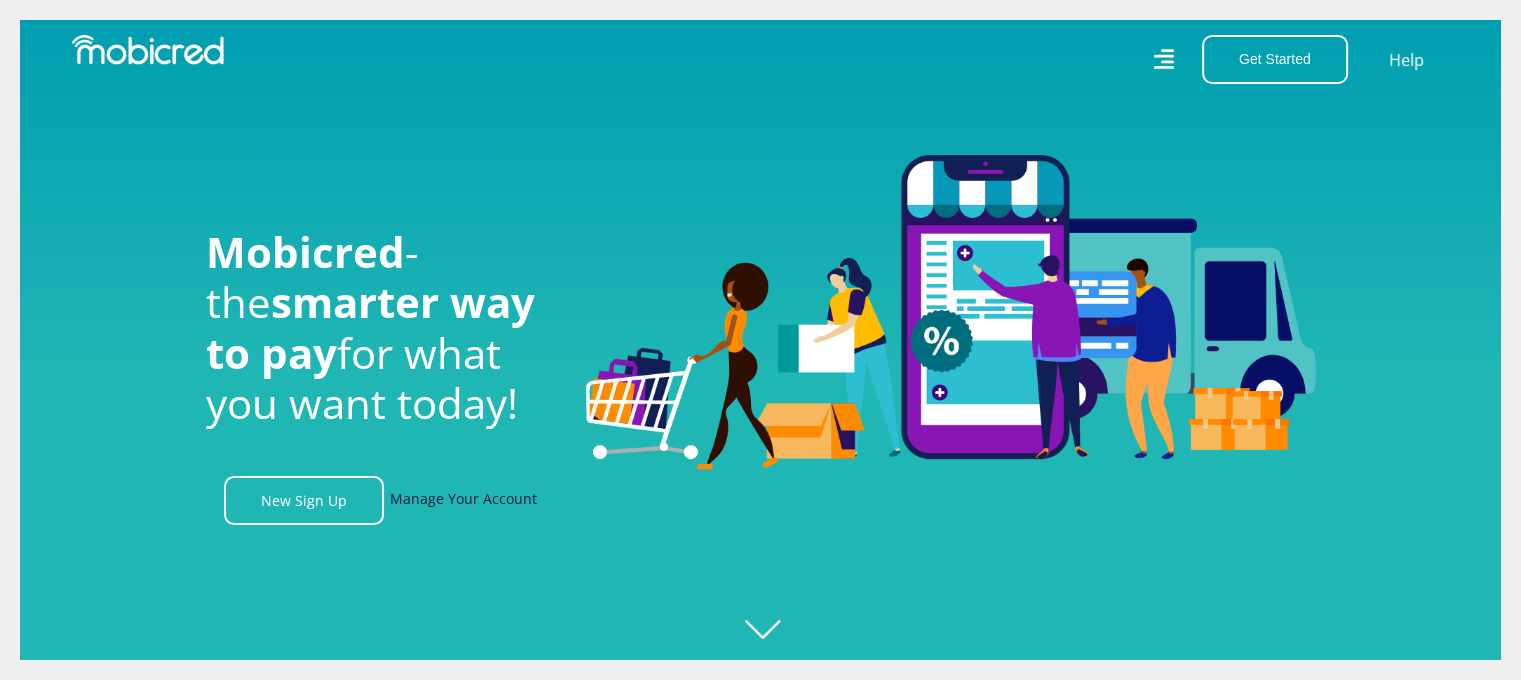 click on "Manage Your Account" at bounding box center [463, 500] 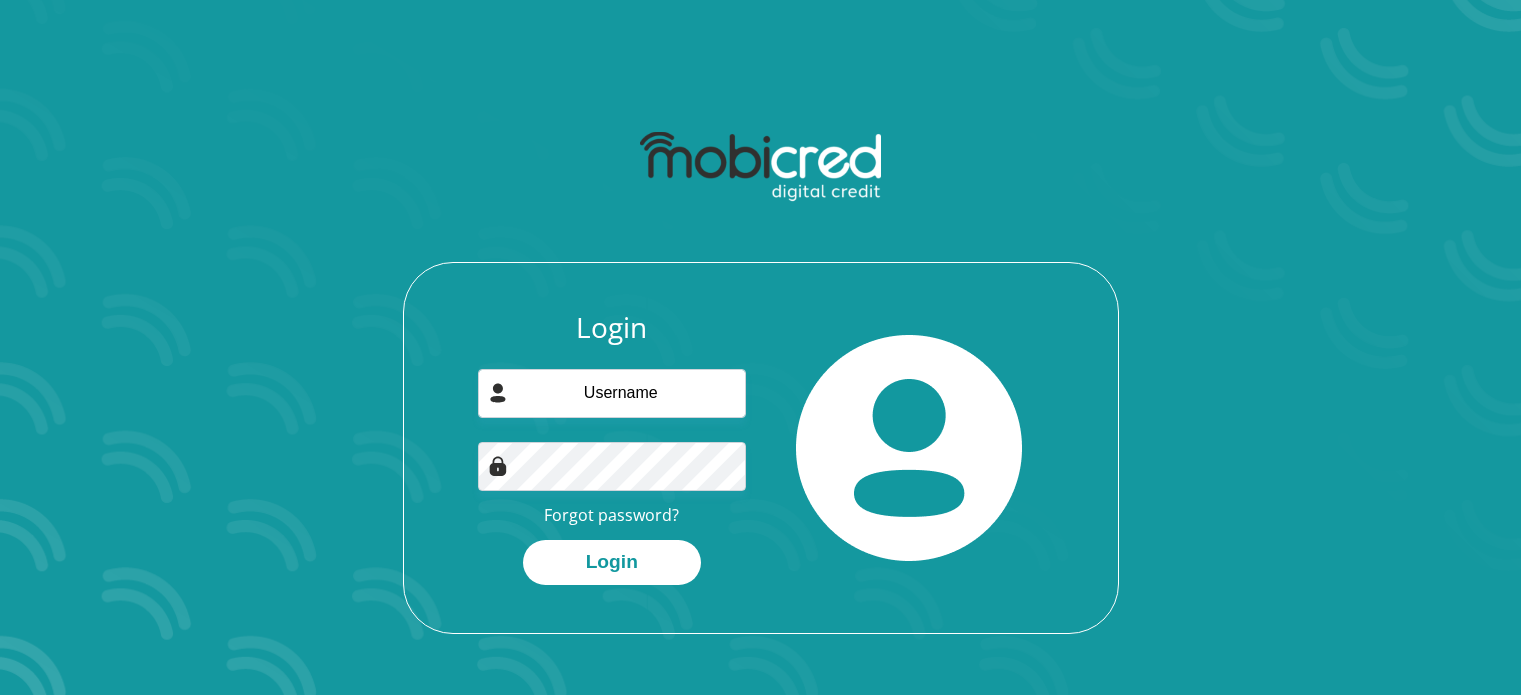 scroll, scrollTop: 0, scrollLeft: 0, axis: both 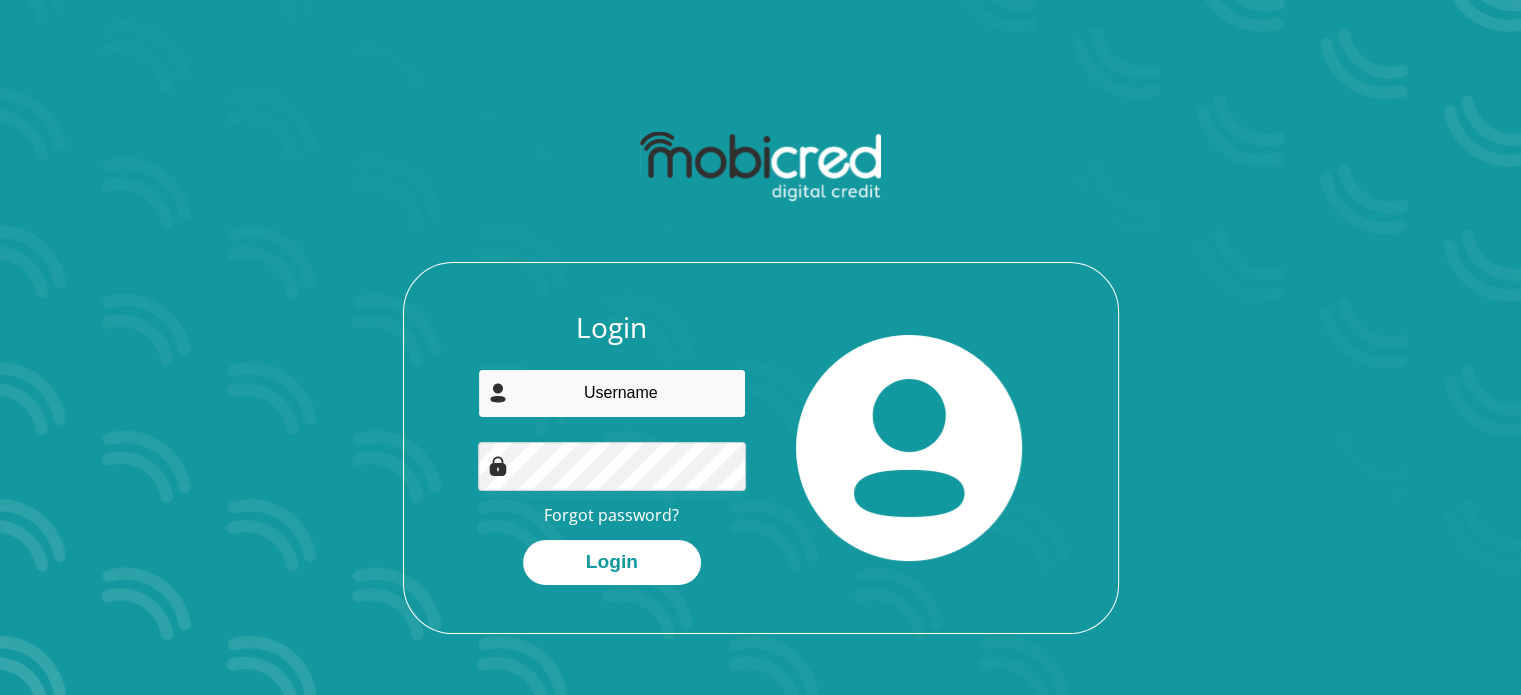 type on "[EMAIL]" 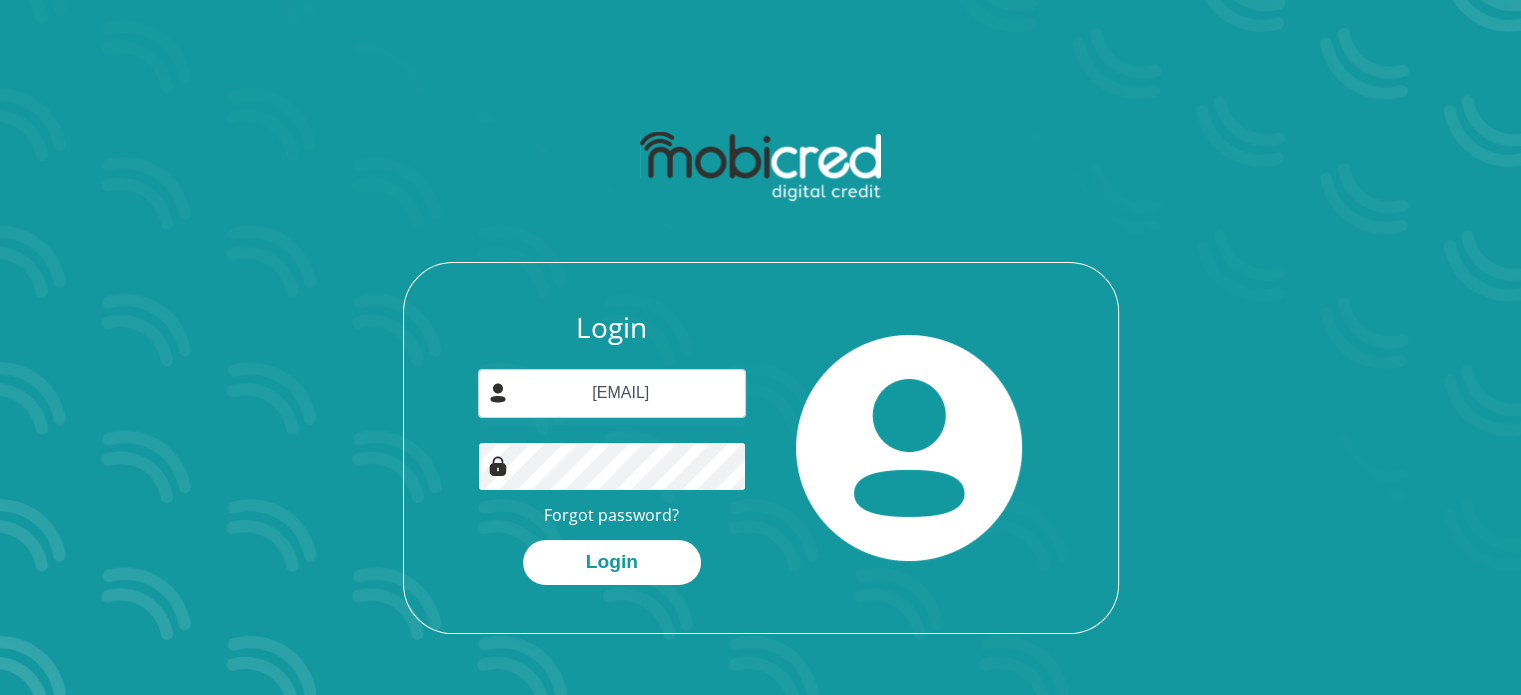 click on "Login
[EMAIL]
Forgot password?
Login" at bounding box center (760, 347) 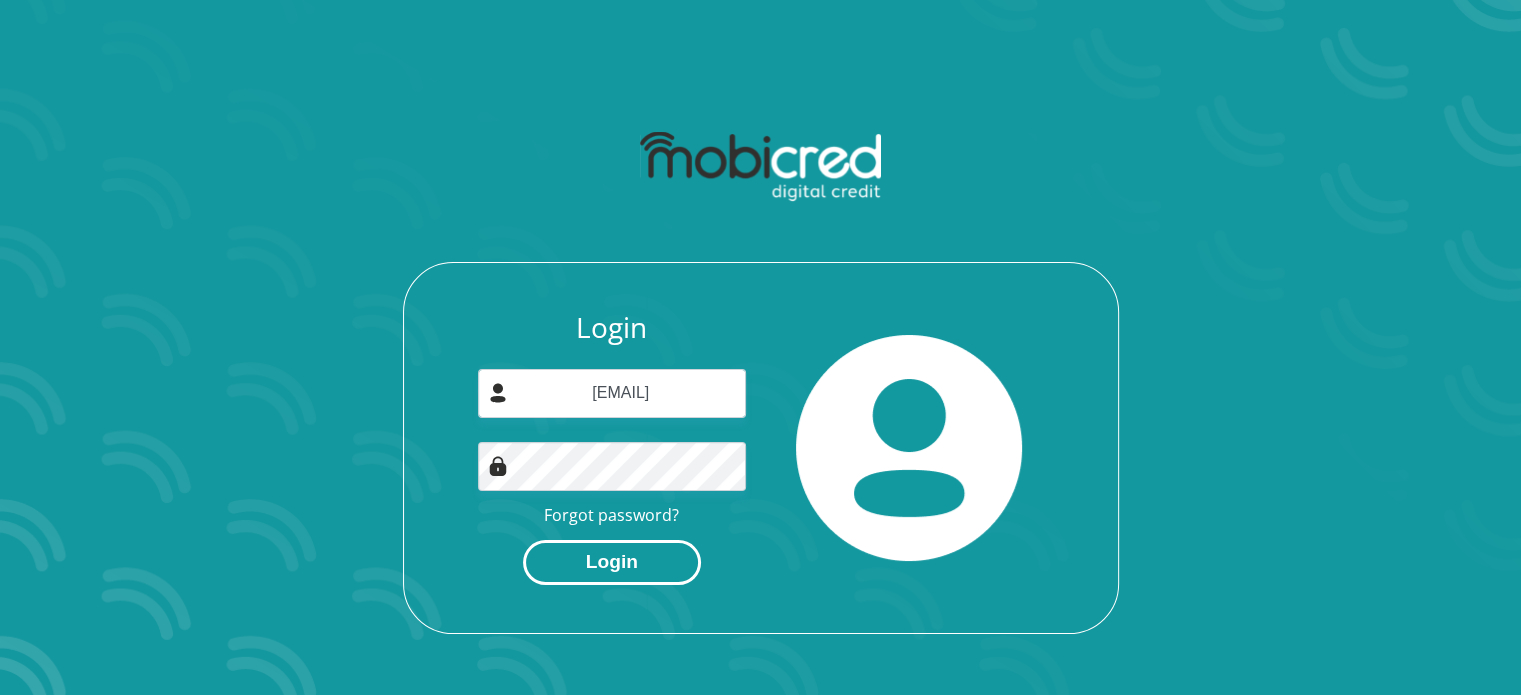 click on "Login" at bounding box center (612, 562) 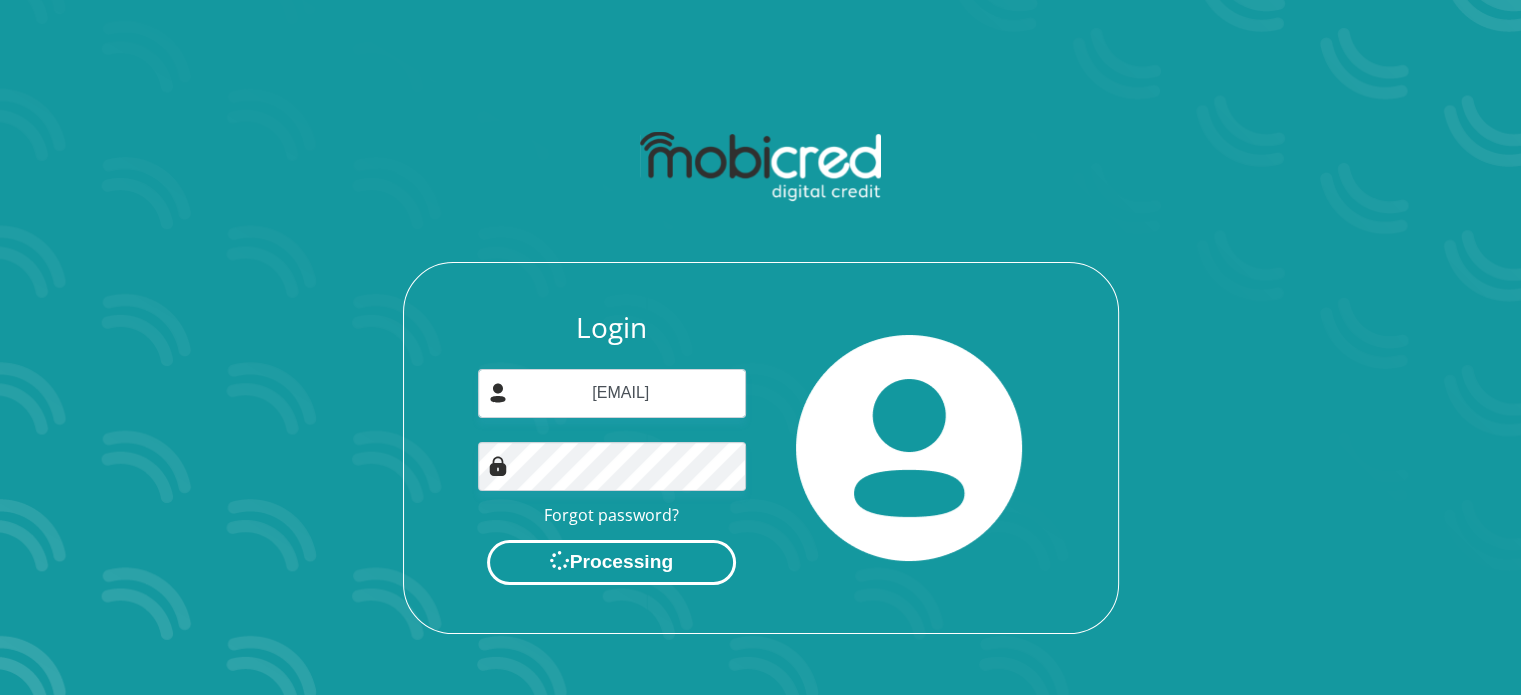 scroll, scrollTop: 0, scrollLeft: 0, axis: both 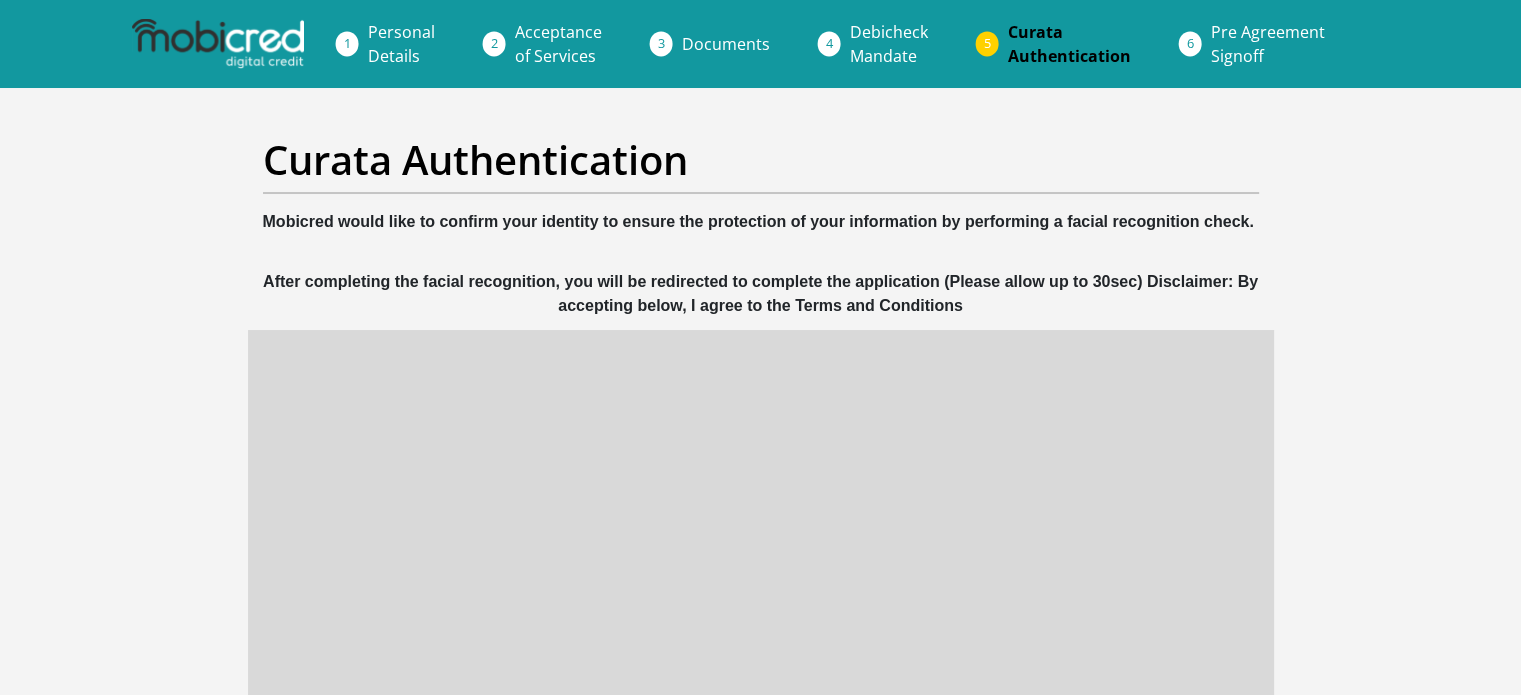 click on "Curata Authentication
Mobicred would like to confirm your identity to ensure the protection of your information by performing a facial recognition check.
After completing the facial recognition, you will be redirected to complete the application (Please allow up to 30sec)
Disclaimer: By accepting below, I agree to the Terms and Conditions" at bounding box center [761, 636] 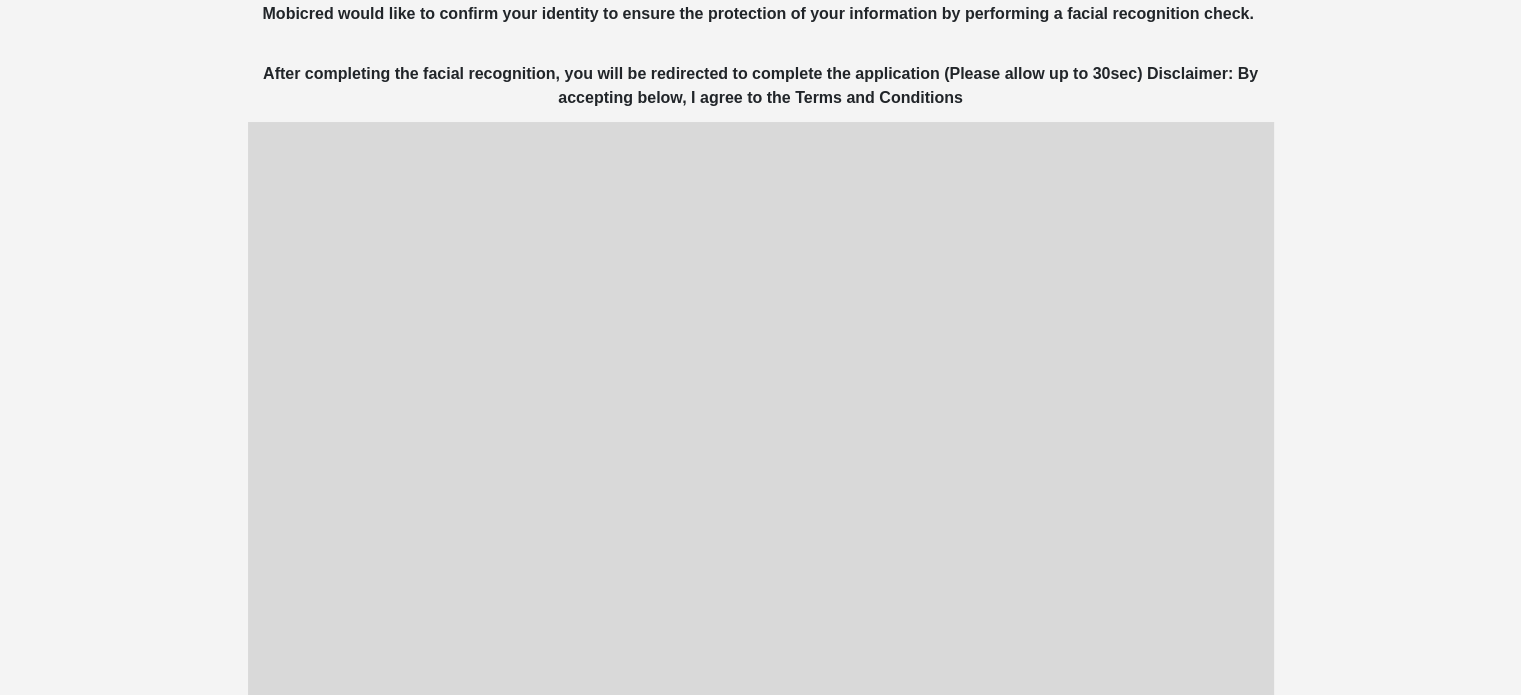 scroll, scrollTop: 0, scrollLeft: 0, axis: both 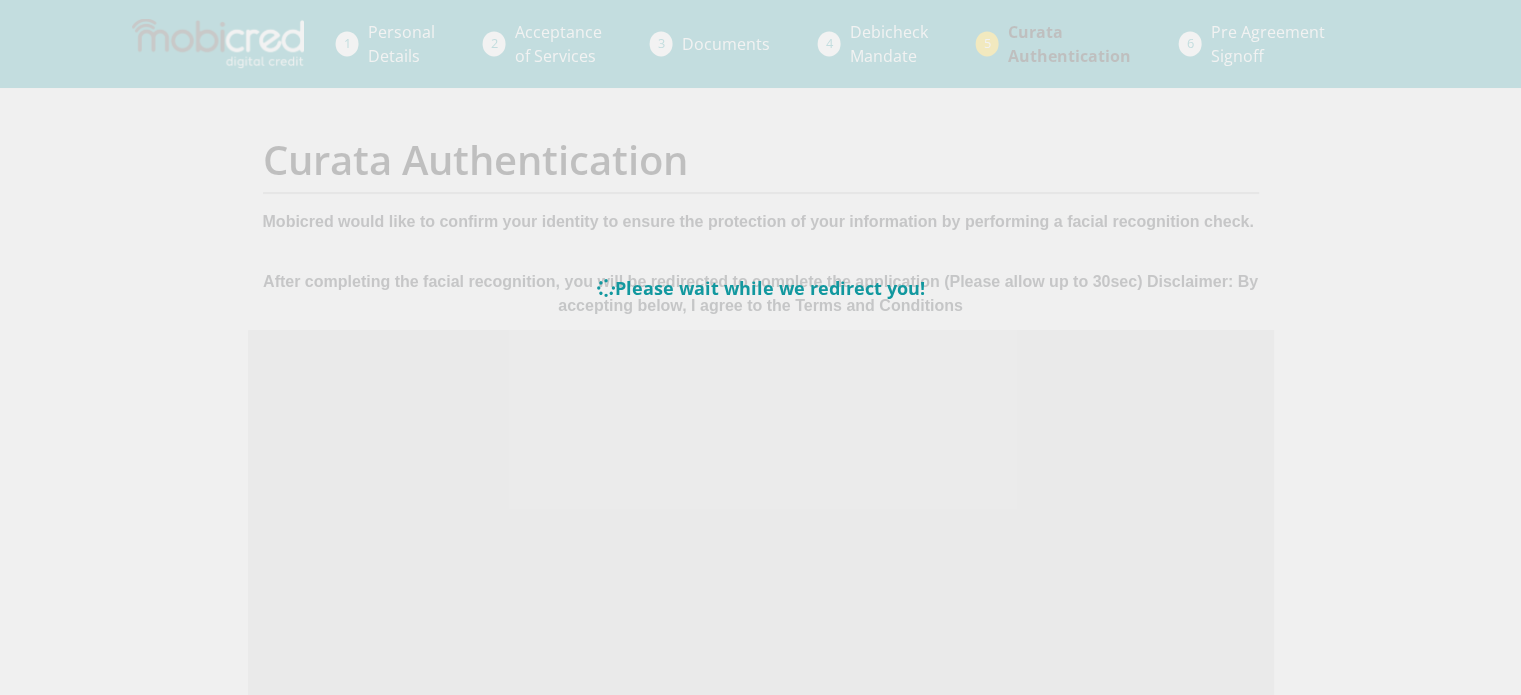 click on "Please wait while we redirect you!" at bounding box center [760, 347] 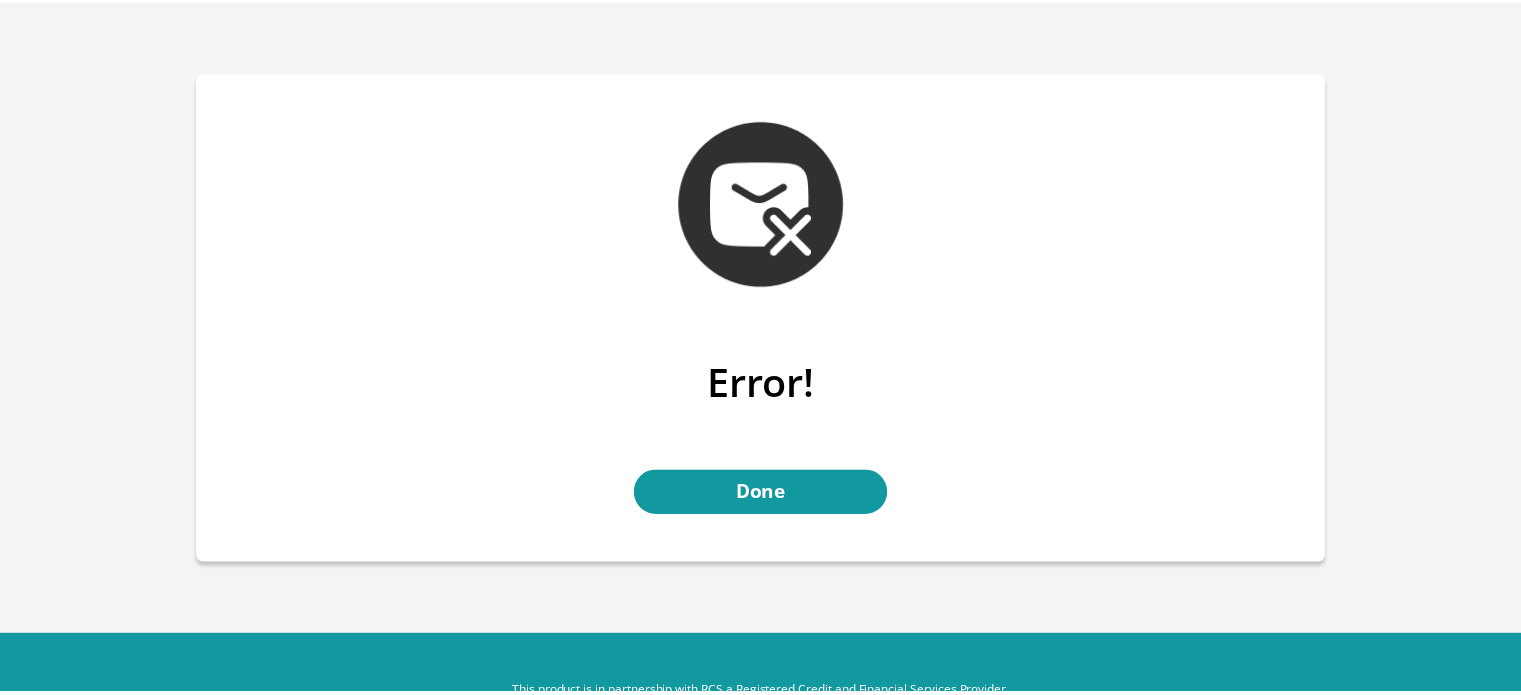 scroll, scrollTop: 0, scrollLeft: 0, axis: both 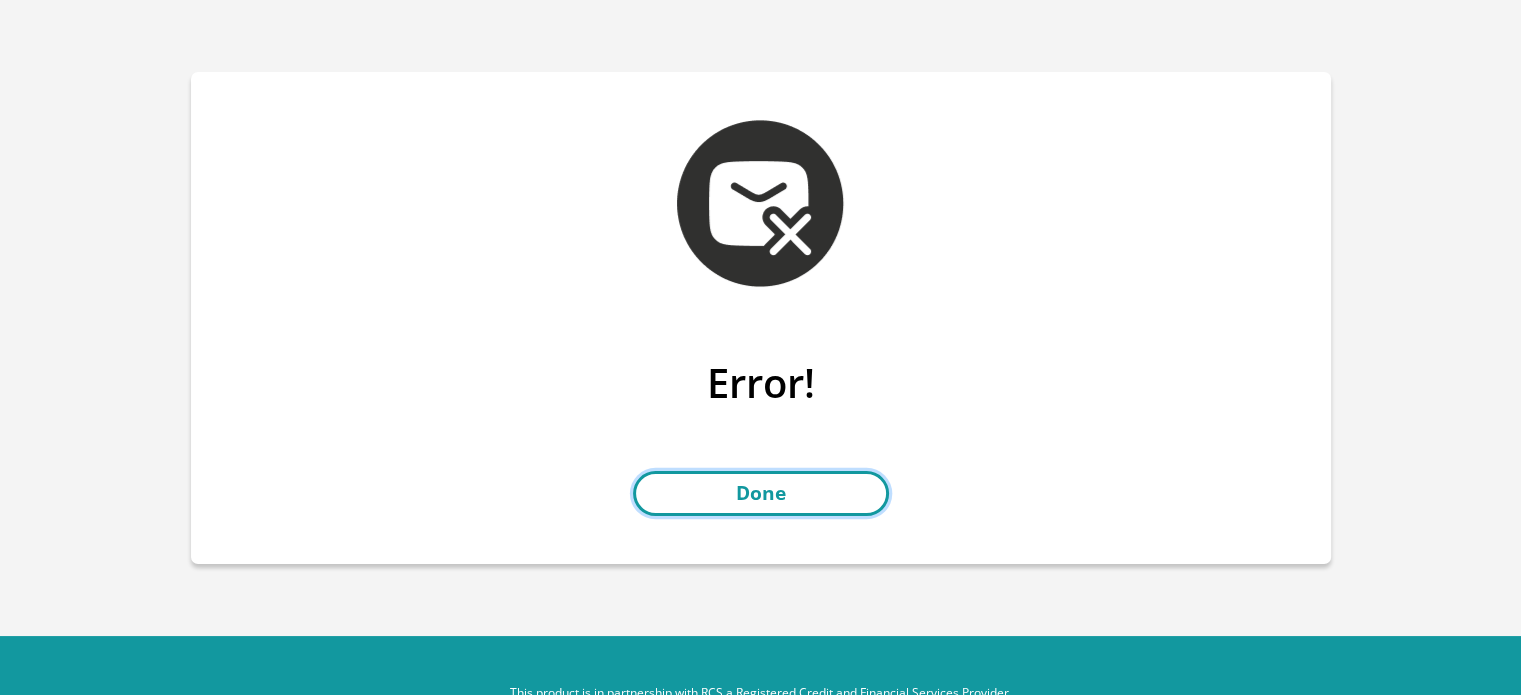 click on "Done" at bounding box center [761, 493] 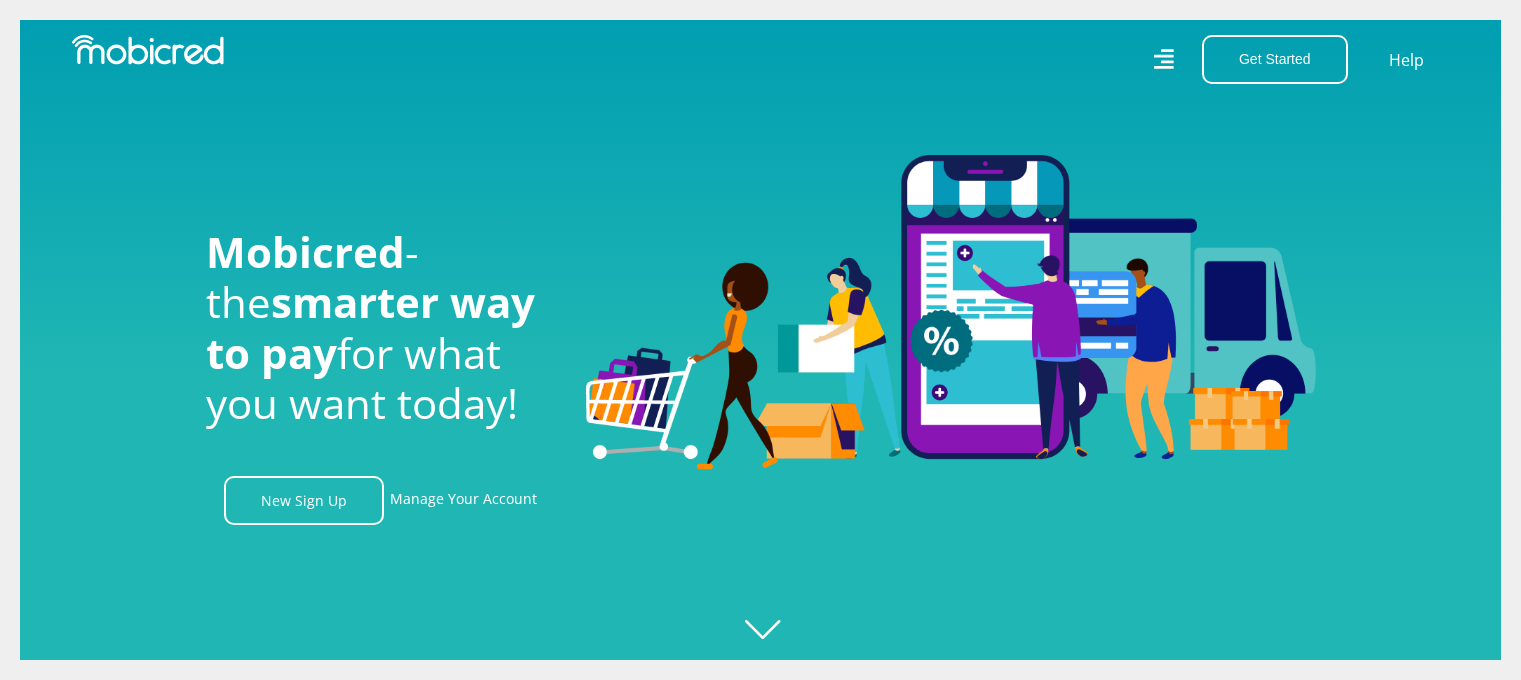 scroll, scrollTop: 0, scrollLeft: 0, axis: both 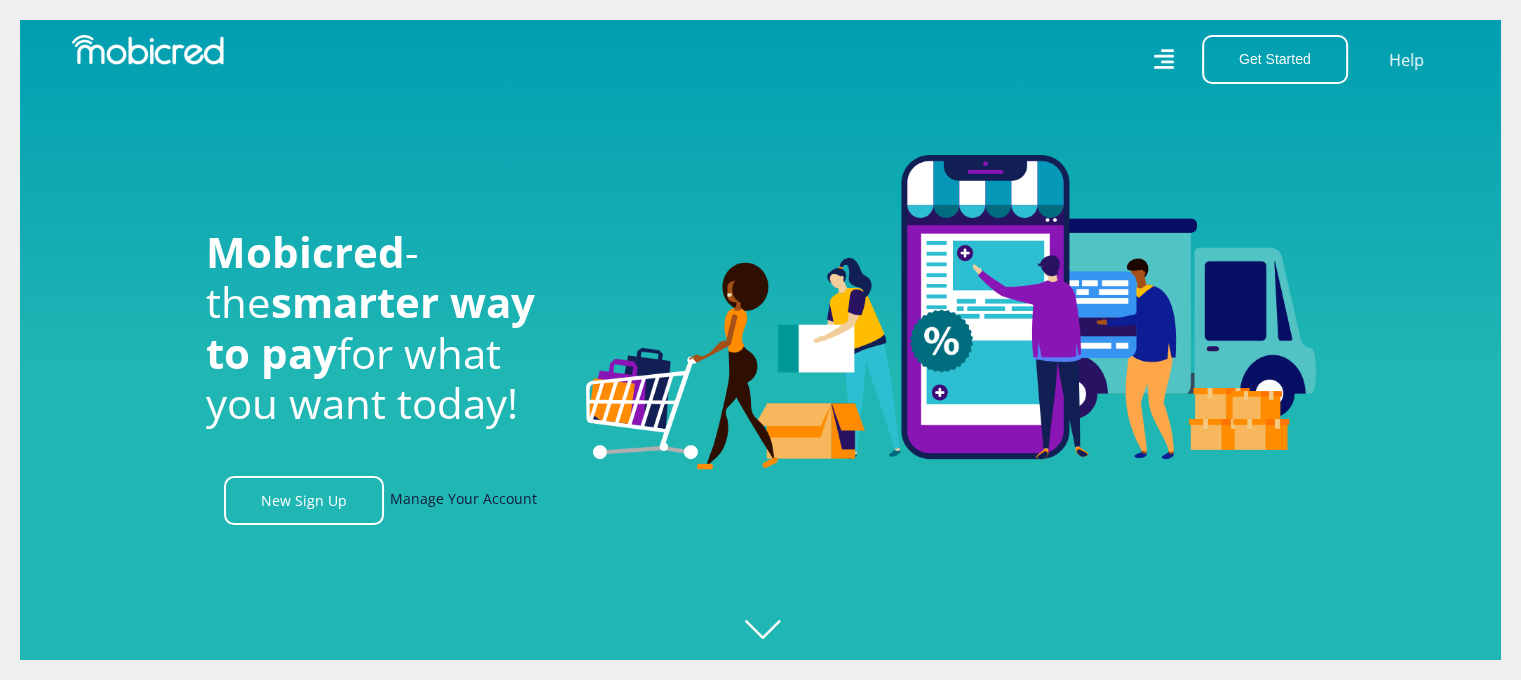click on "Manage Your Account" at bounding box center (463, 500) 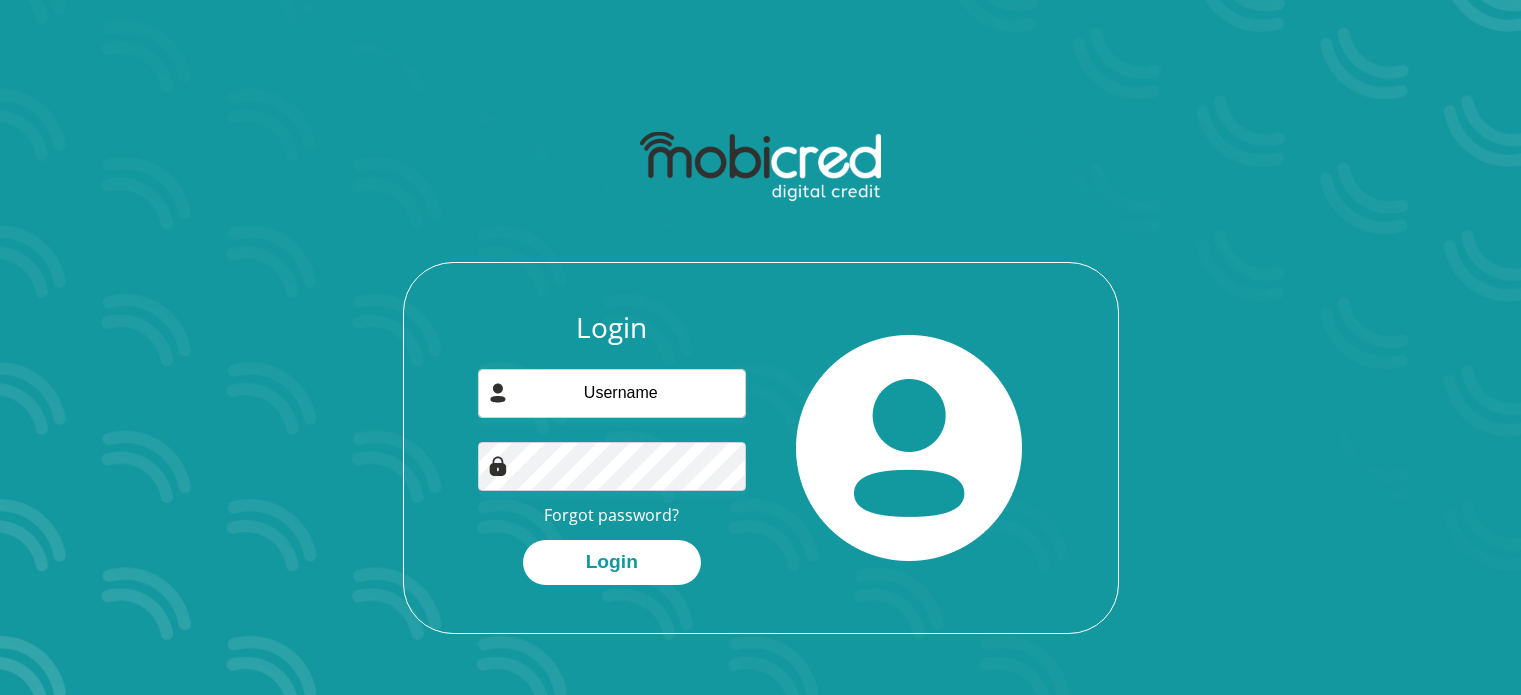 scroll, scrollTop: 0, scrollLeft: 0, axis: both 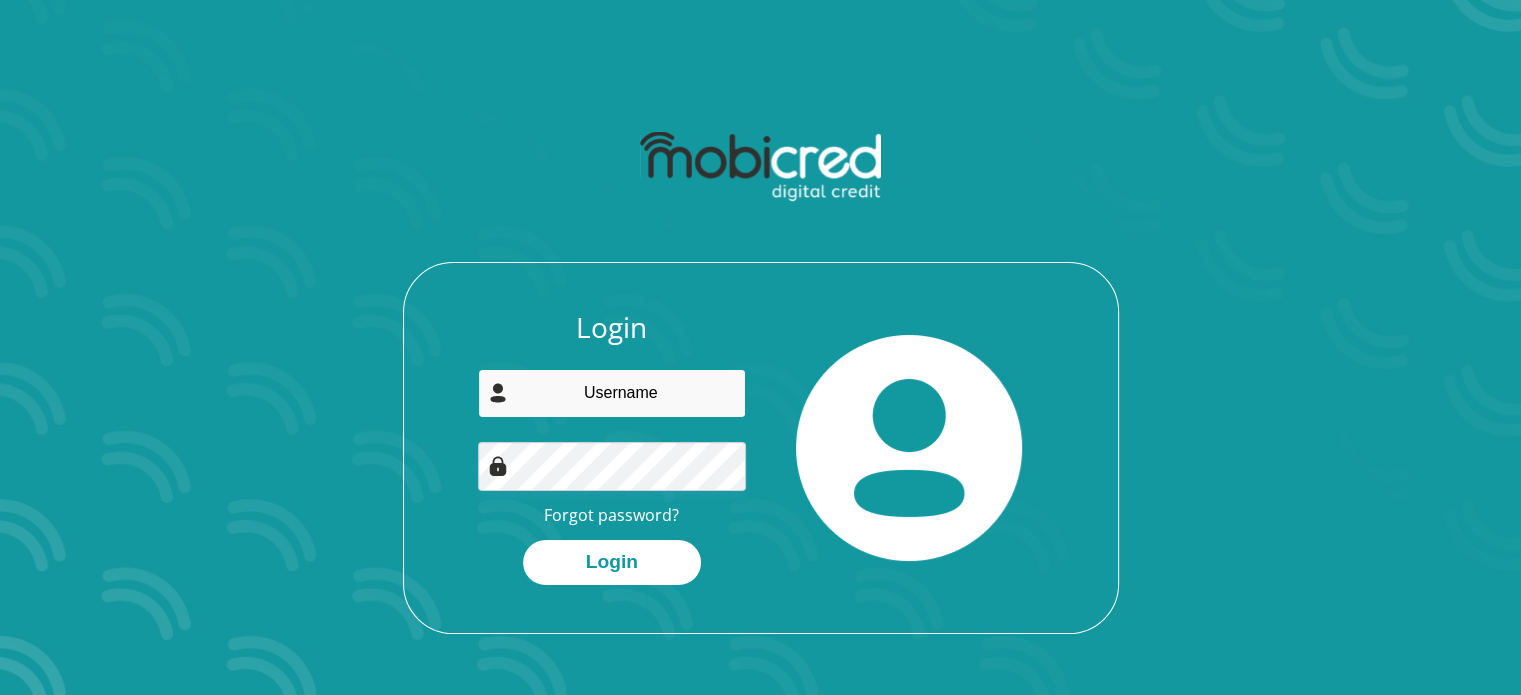 type on "s215183444@mandela.ac.za" 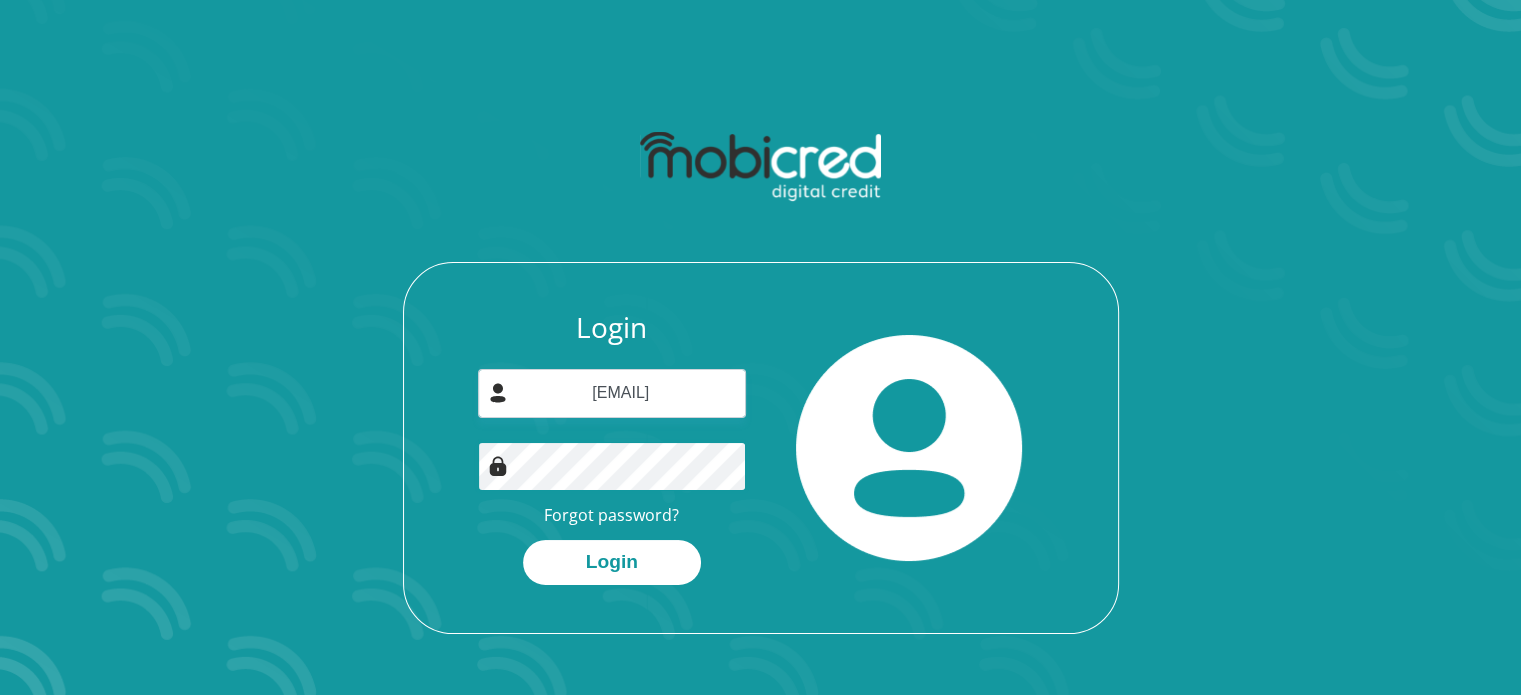 click on "Login
s215183444@mandela.ac.za
Forgot password?
Login" at bounding box center [760, 347] 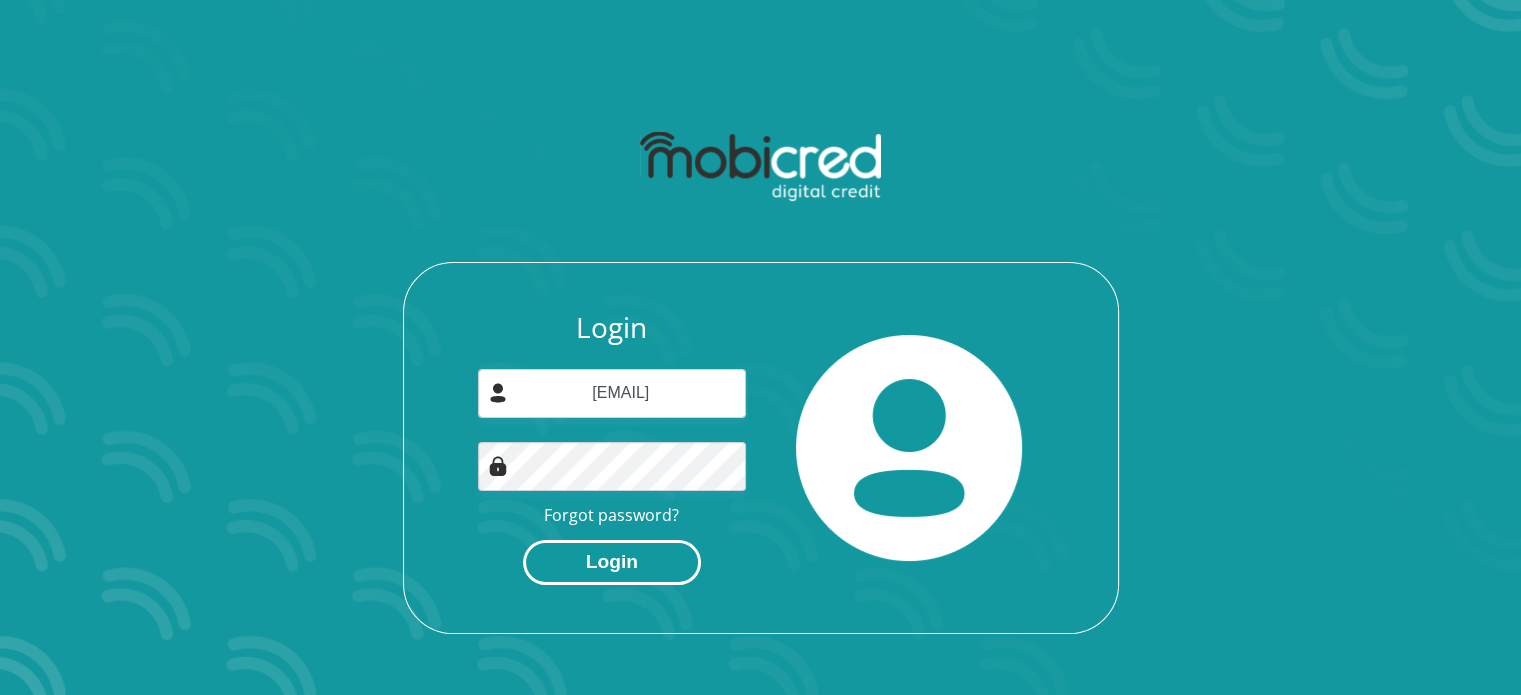 click on "Login" at bounding box center [612, 562] 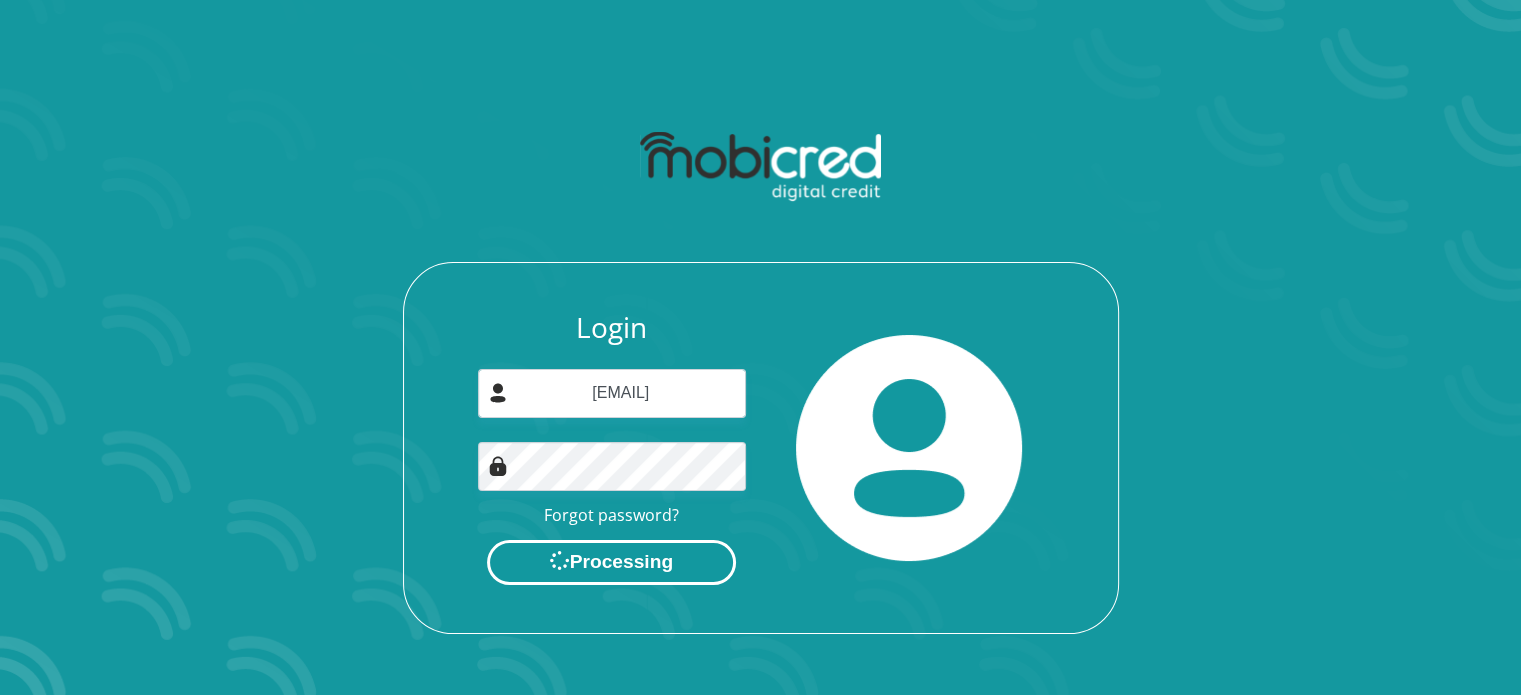scroll, scrollTop: 0, scrollLeft: 0, axis: both 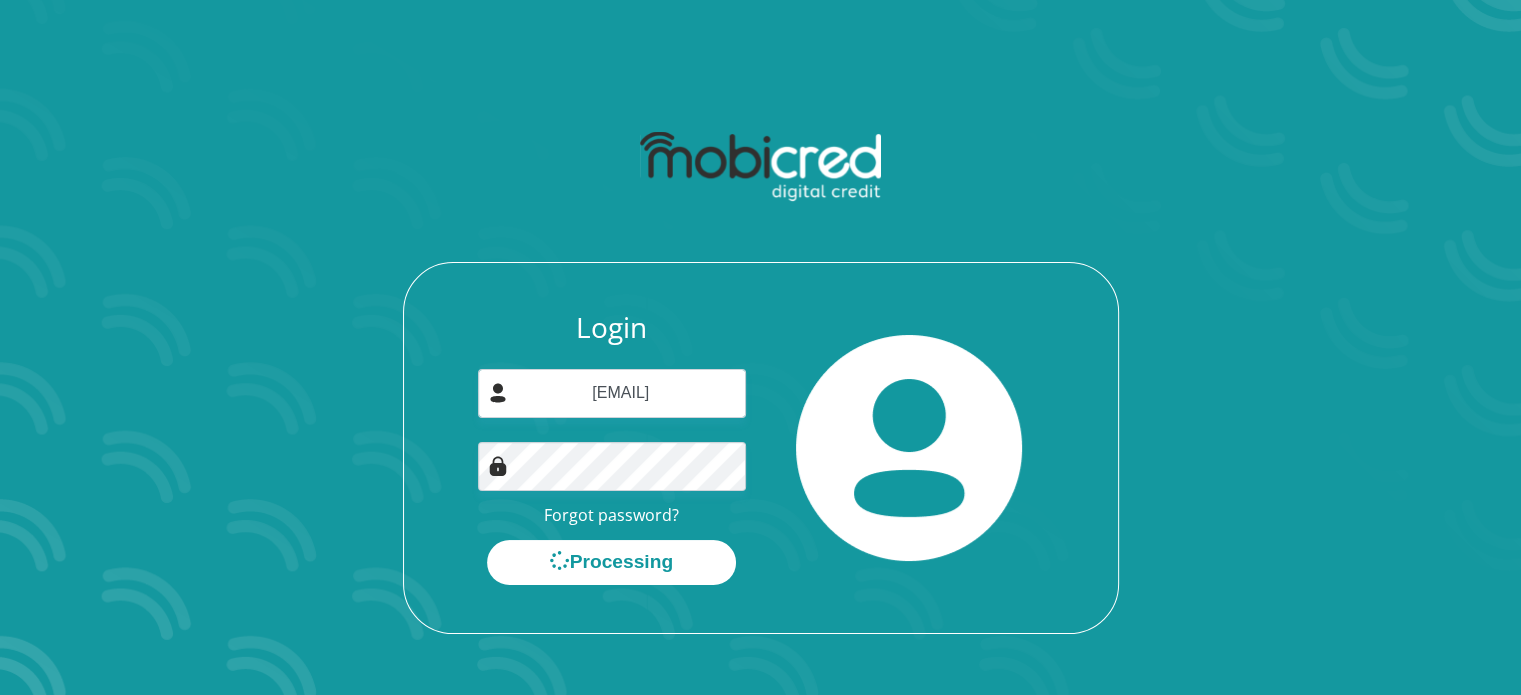 click at bounding box center (909, 448) 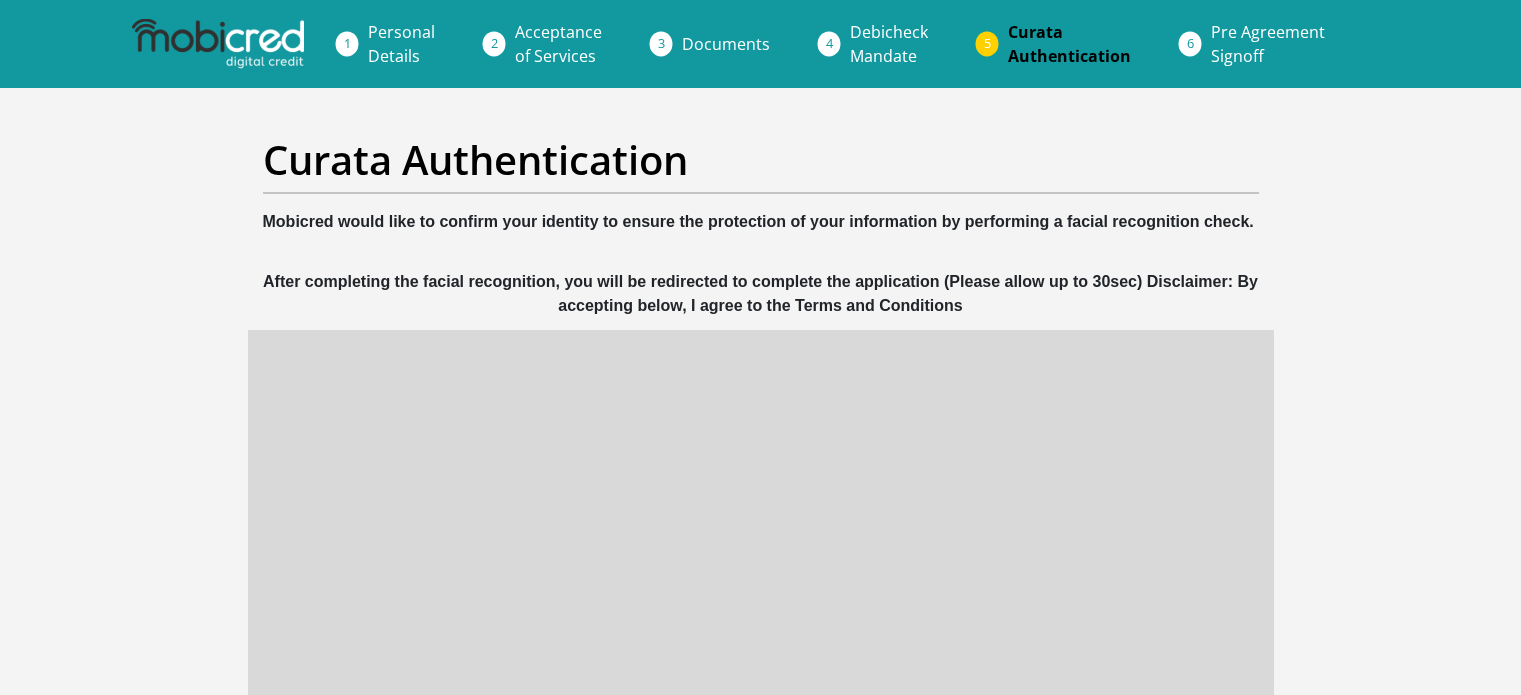 scroll, scrollTop: 0, scrollLeft: 0, axis: both 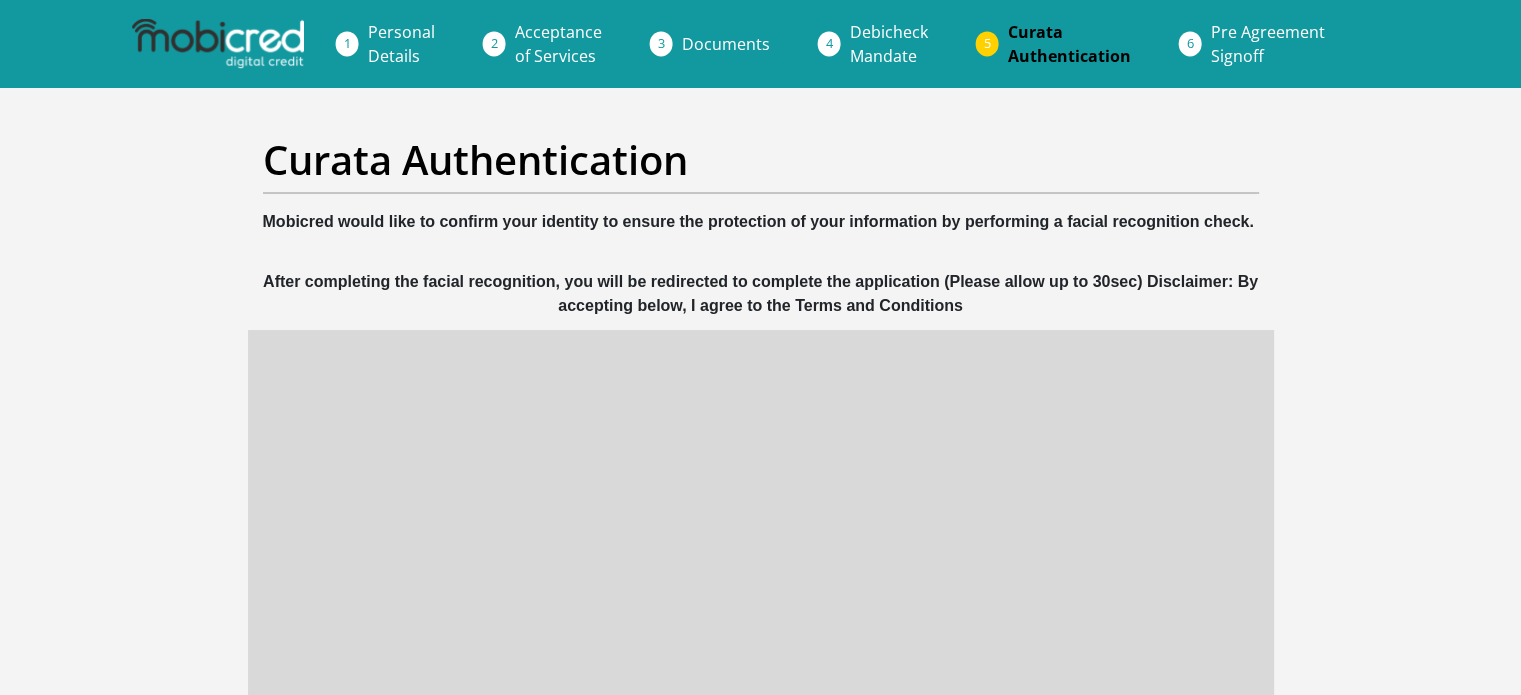 click on "Debicheck   Mandate" at bounding box center [889, 44] 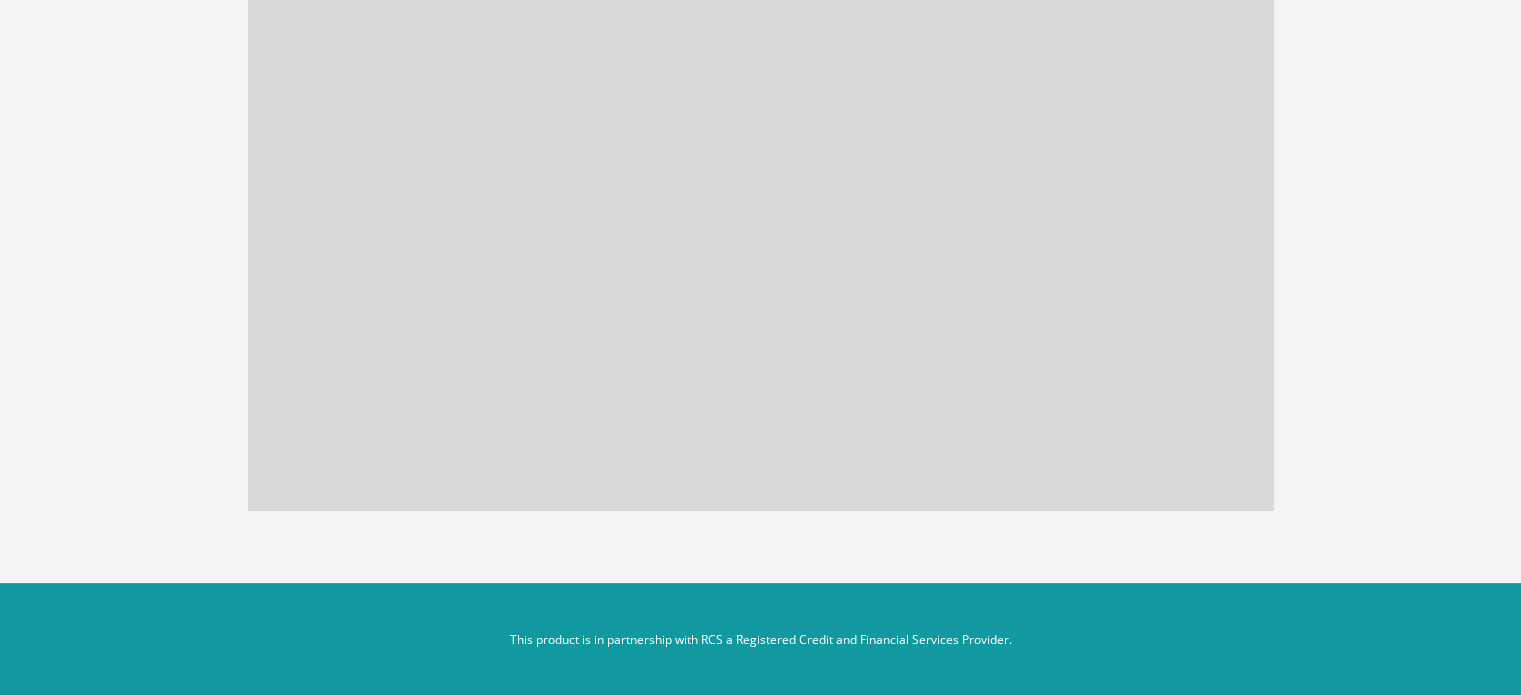 scroll, scrollTop: 0, scrollLeft: 0, axis: both 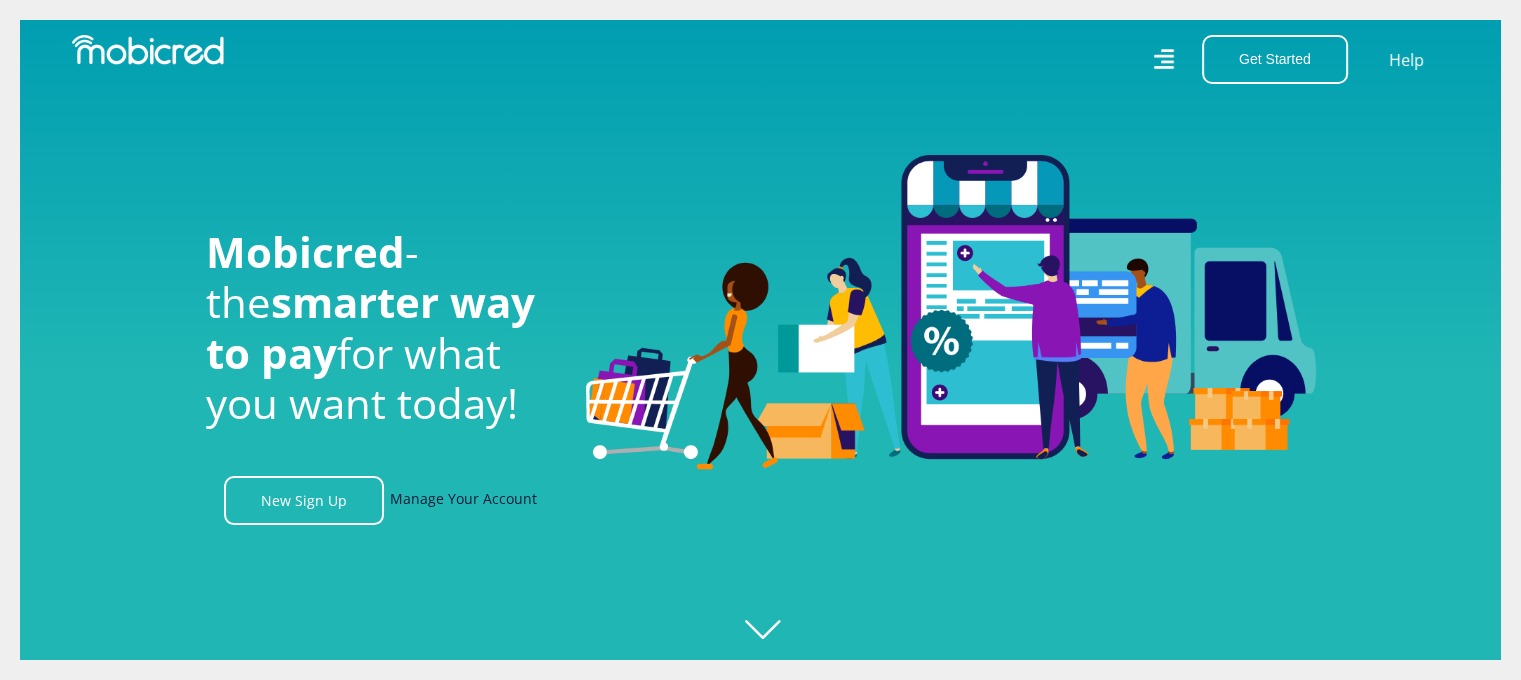 click on "Manage Your Account" at bounding box center [463, 500] 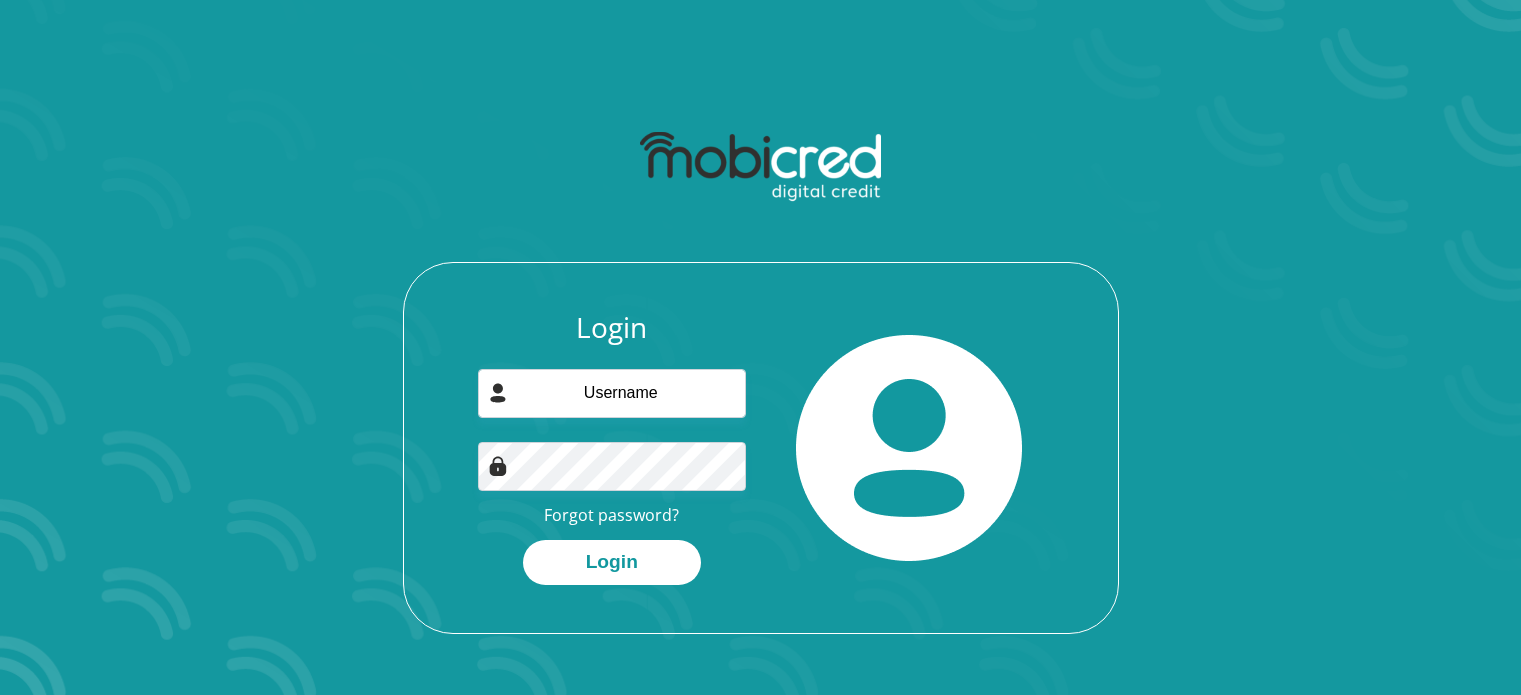 scroll, scrollTop: 0, scrollLeft: 0, axis: both 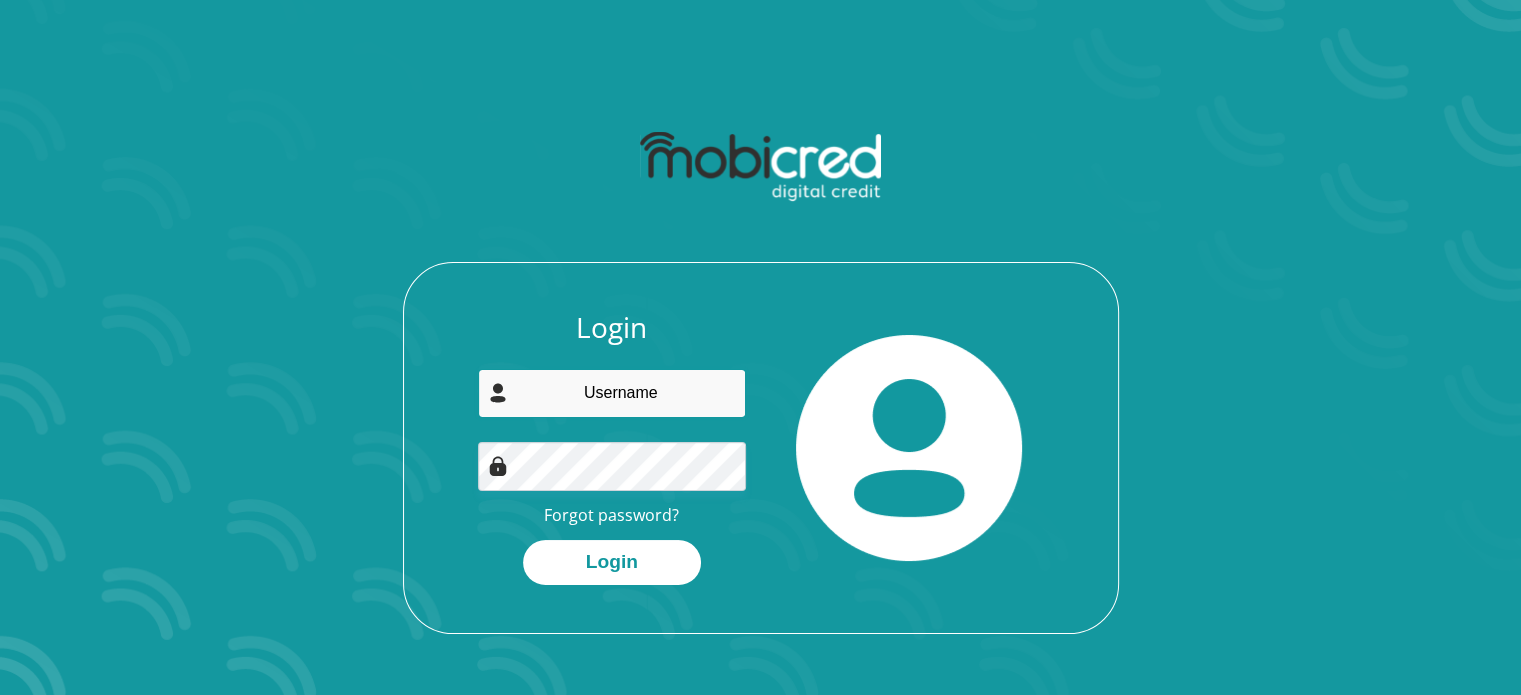 type on "s215183444@mandela.ac.za" 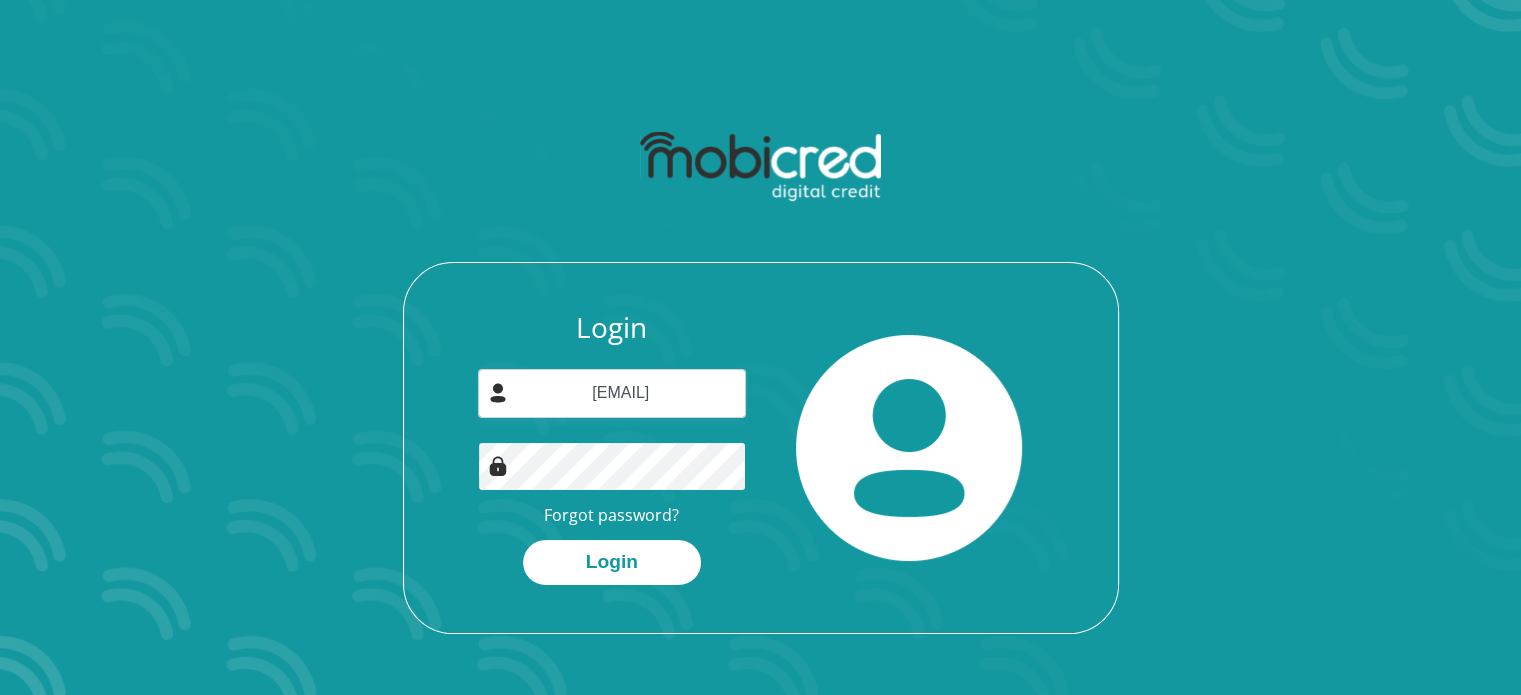 click on "Login
s215183444@mandela.ac.za
Forgot password?
Login" at bounding box center (760, 347) 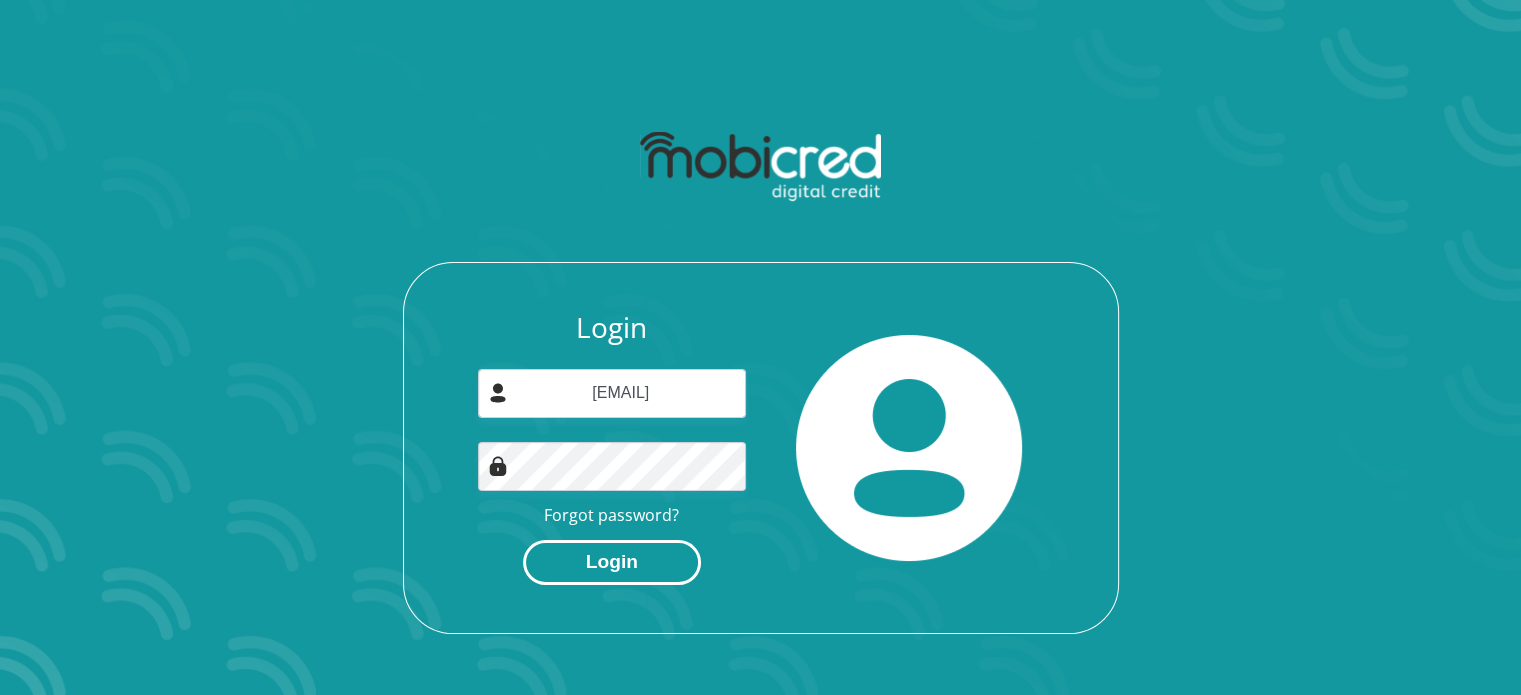 click on "Login" at bounding box center (612, 562) 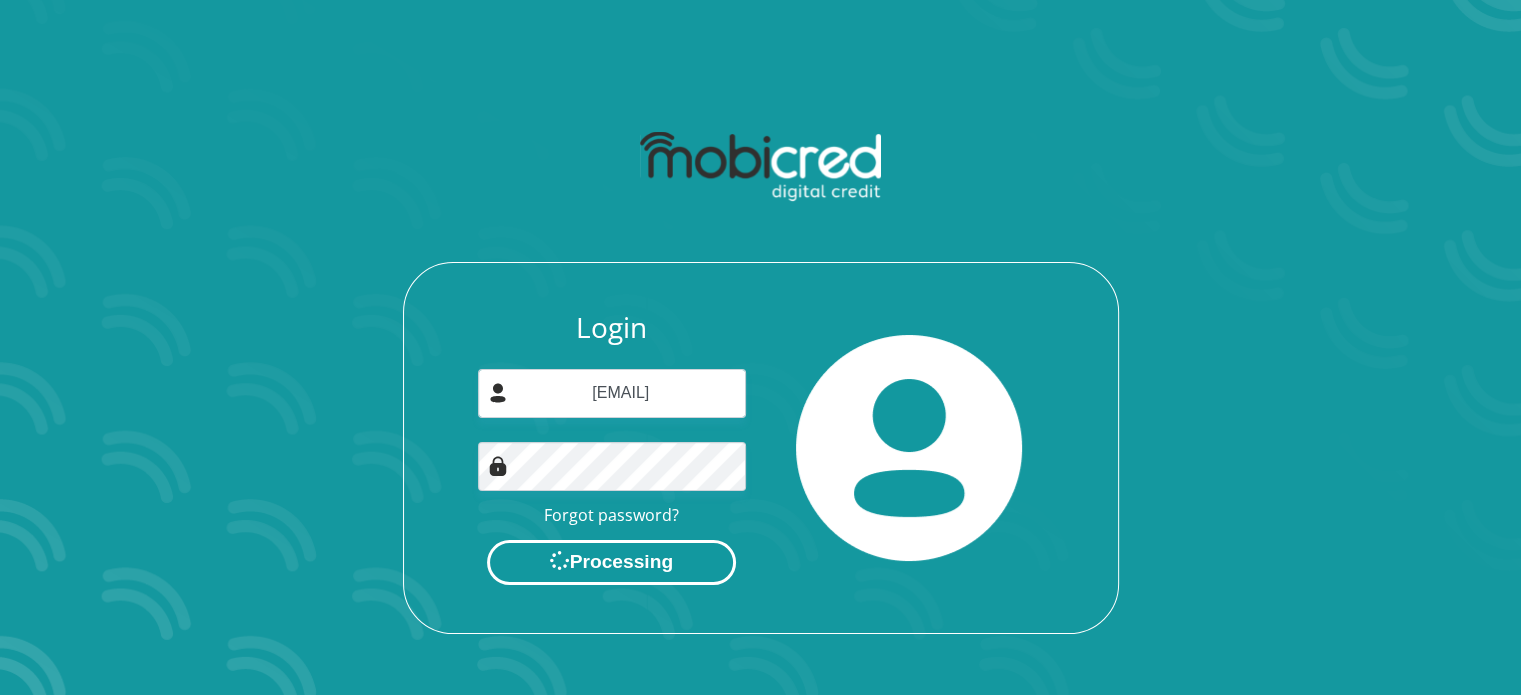 scroll, scrollTop: 0, scrollLeft: 0, axis: both 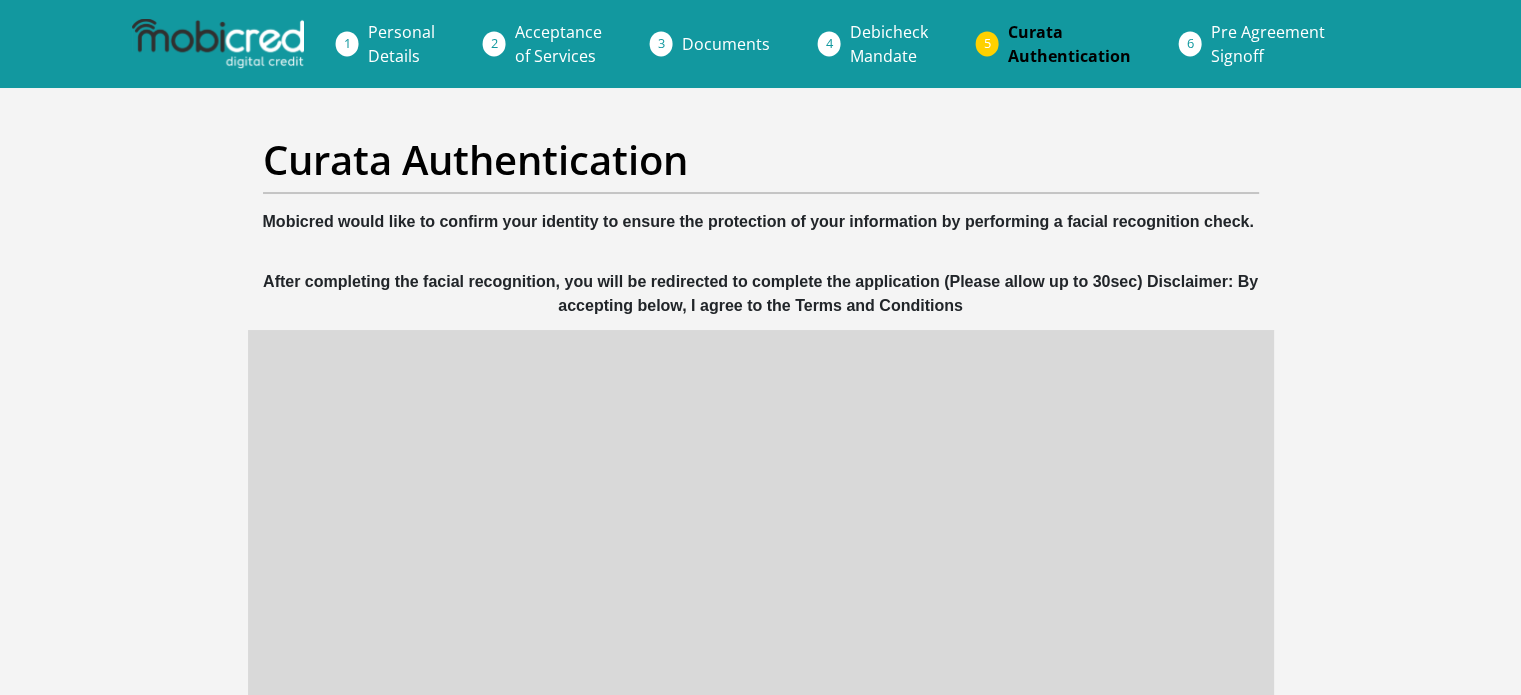 click on "Pre Agreement  Signoff" at bounding box center (1268, 44) 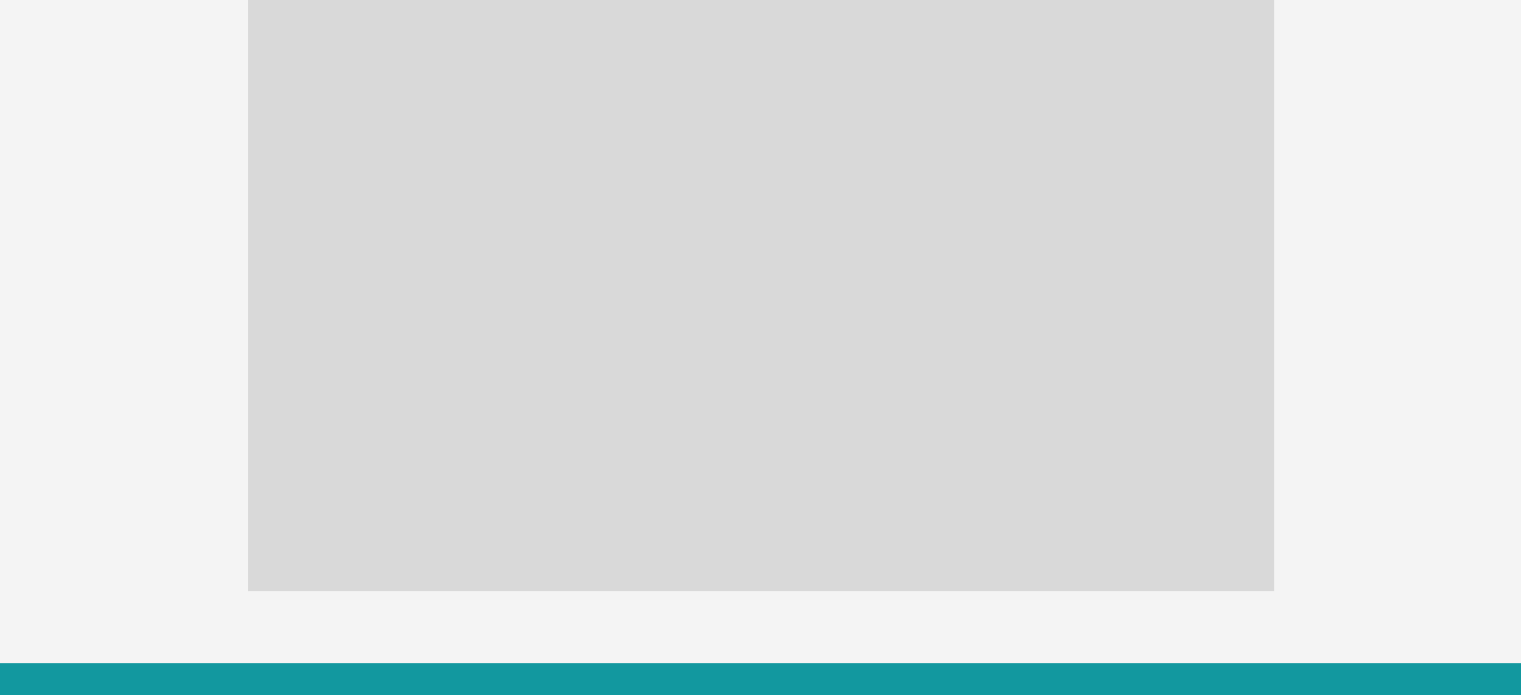 scroll, scrollTop: 601, scrollLeft: 0, axis: vertical 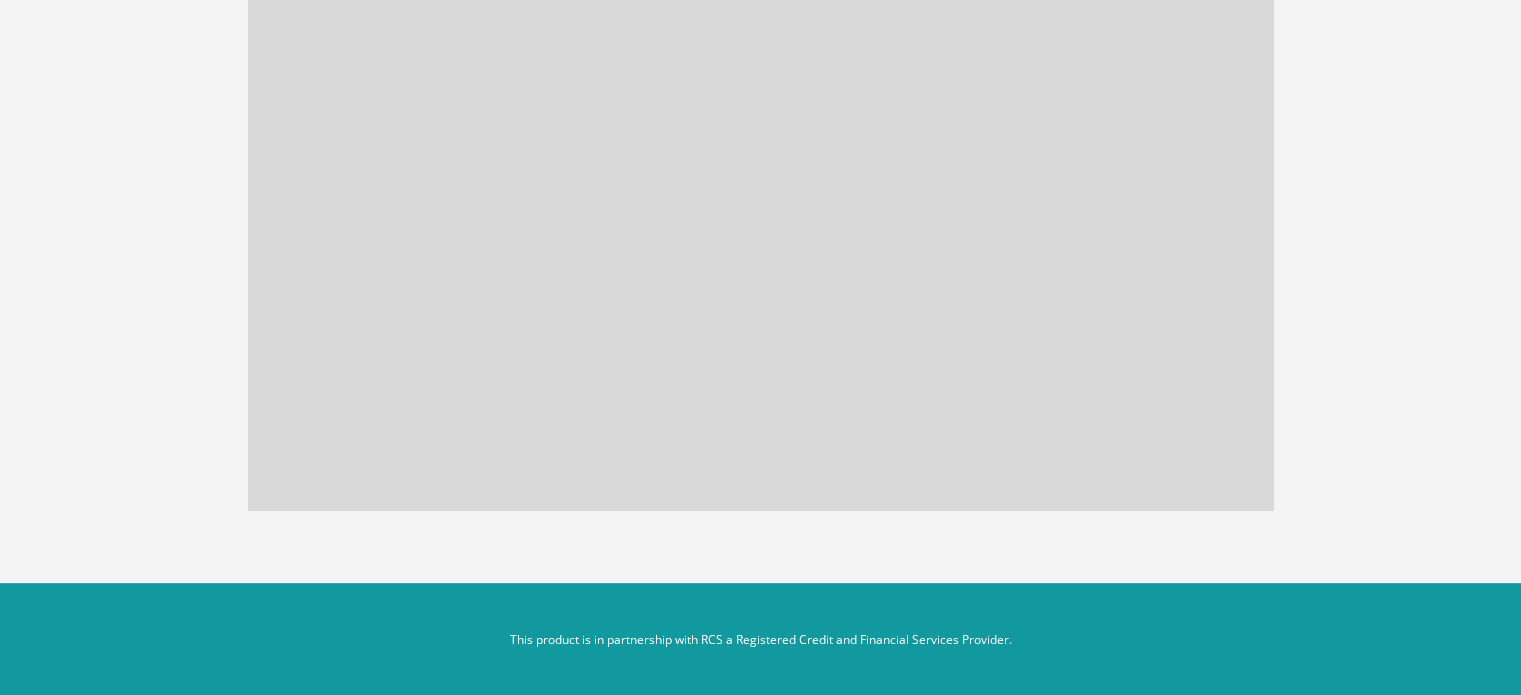 drag, startPoint x: 1516, startPoint y: 560, endPoint x: 1535, endPoint y: 555, distance: 19.646883 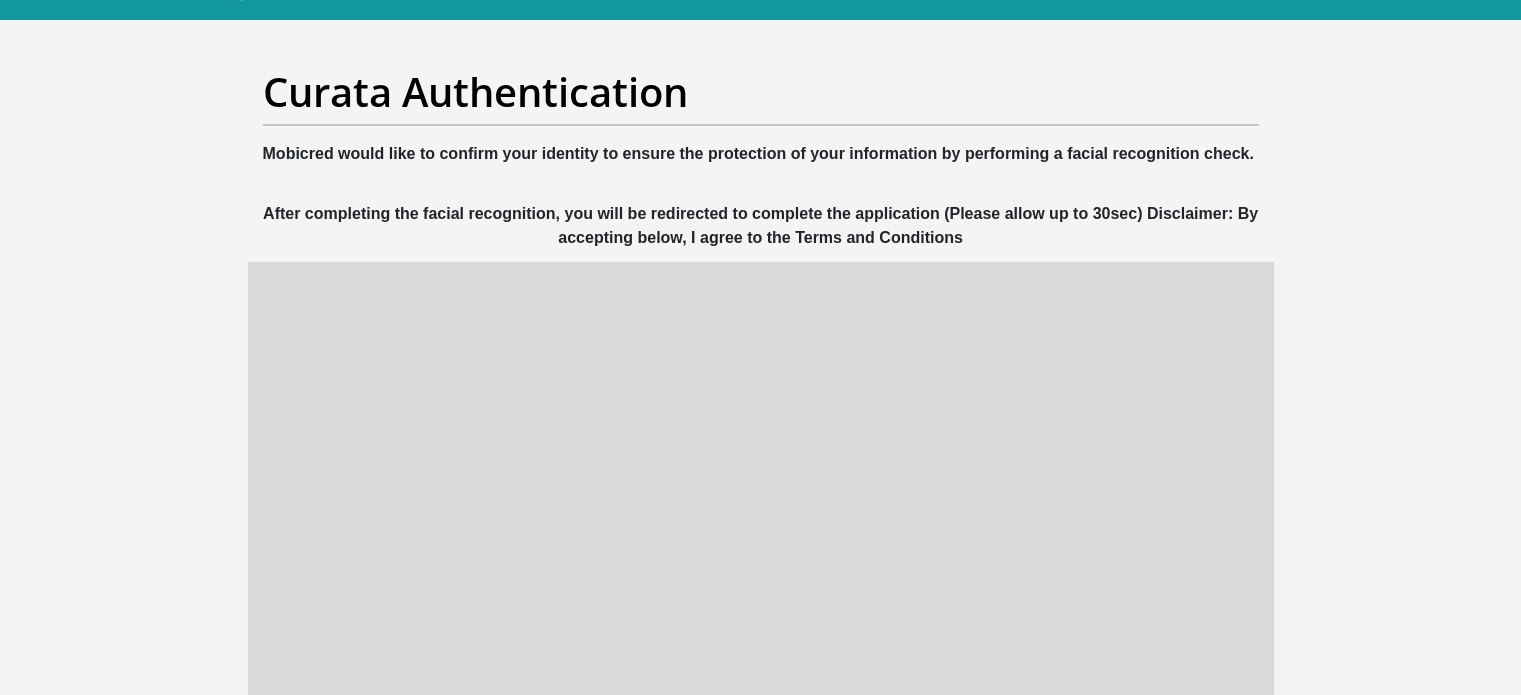 scroll, scrollTop: 0, scrollLeft: 0, axis: both 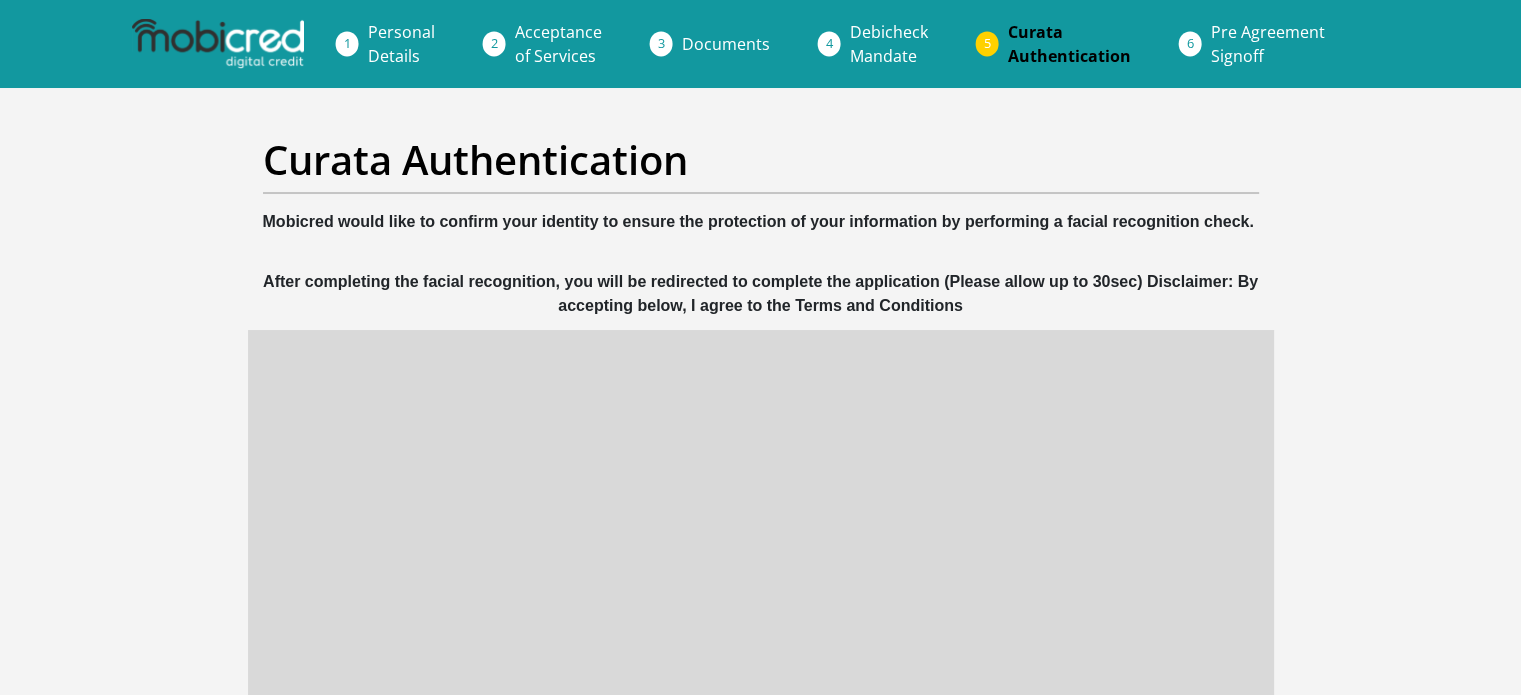 click on "Pre Agreement  Signoff" at bounding box center (1268, 44) 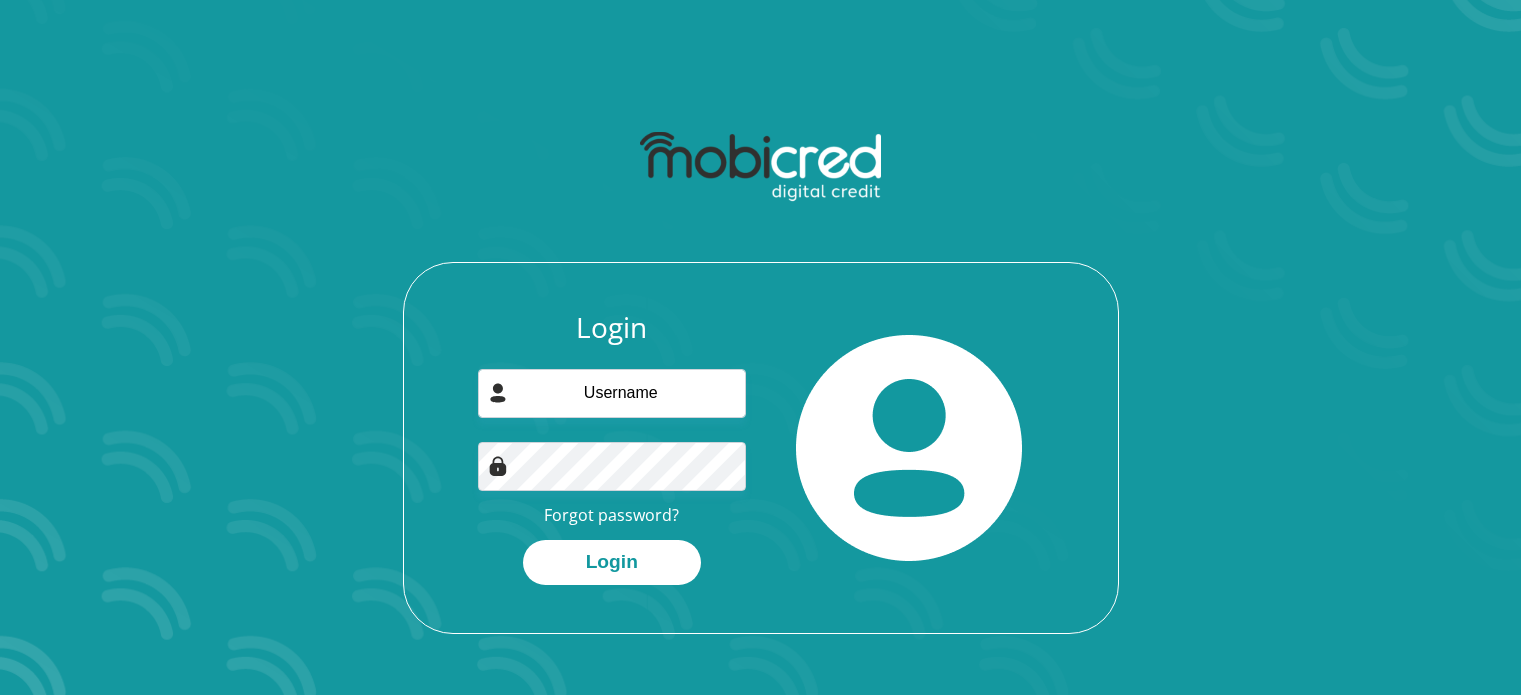 scroll, scrollTop: 0, scrollLeft: 0, axis: both 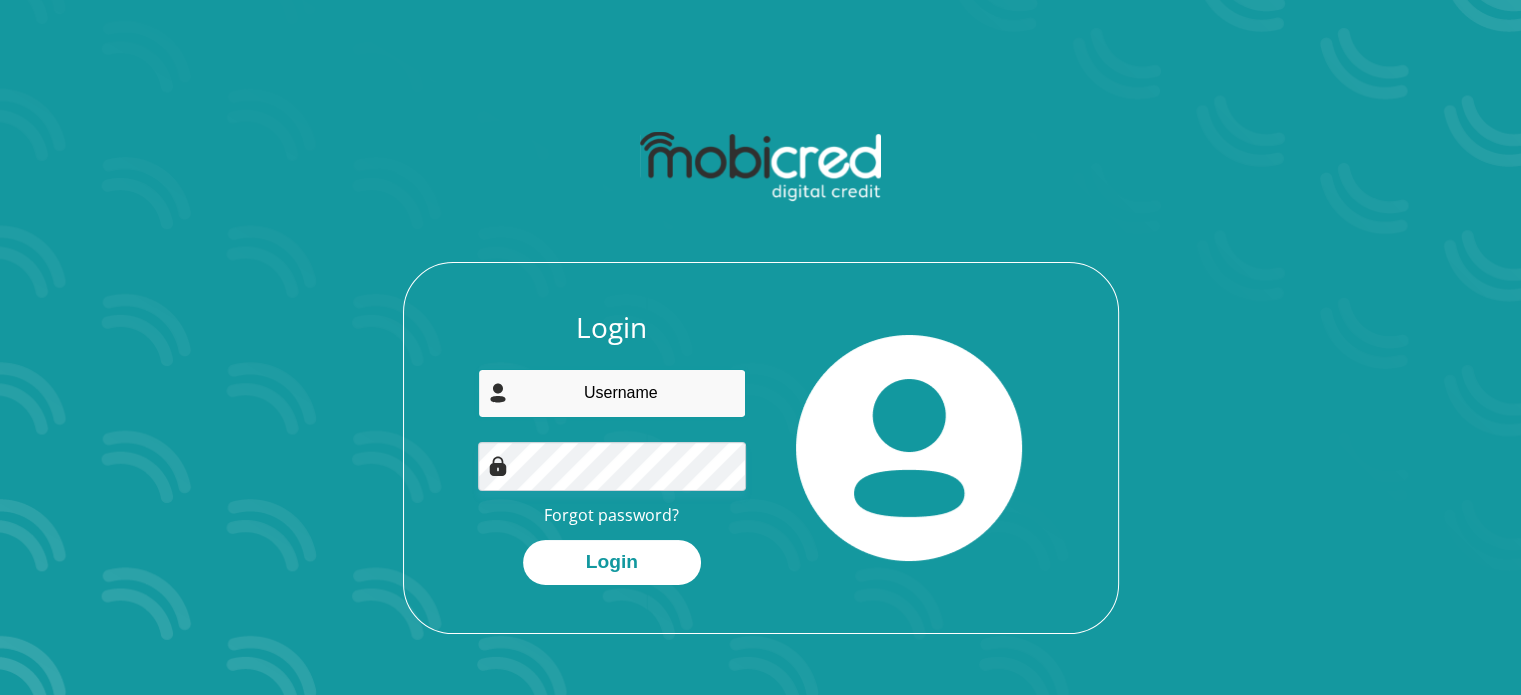 type on "[EMAIL]" 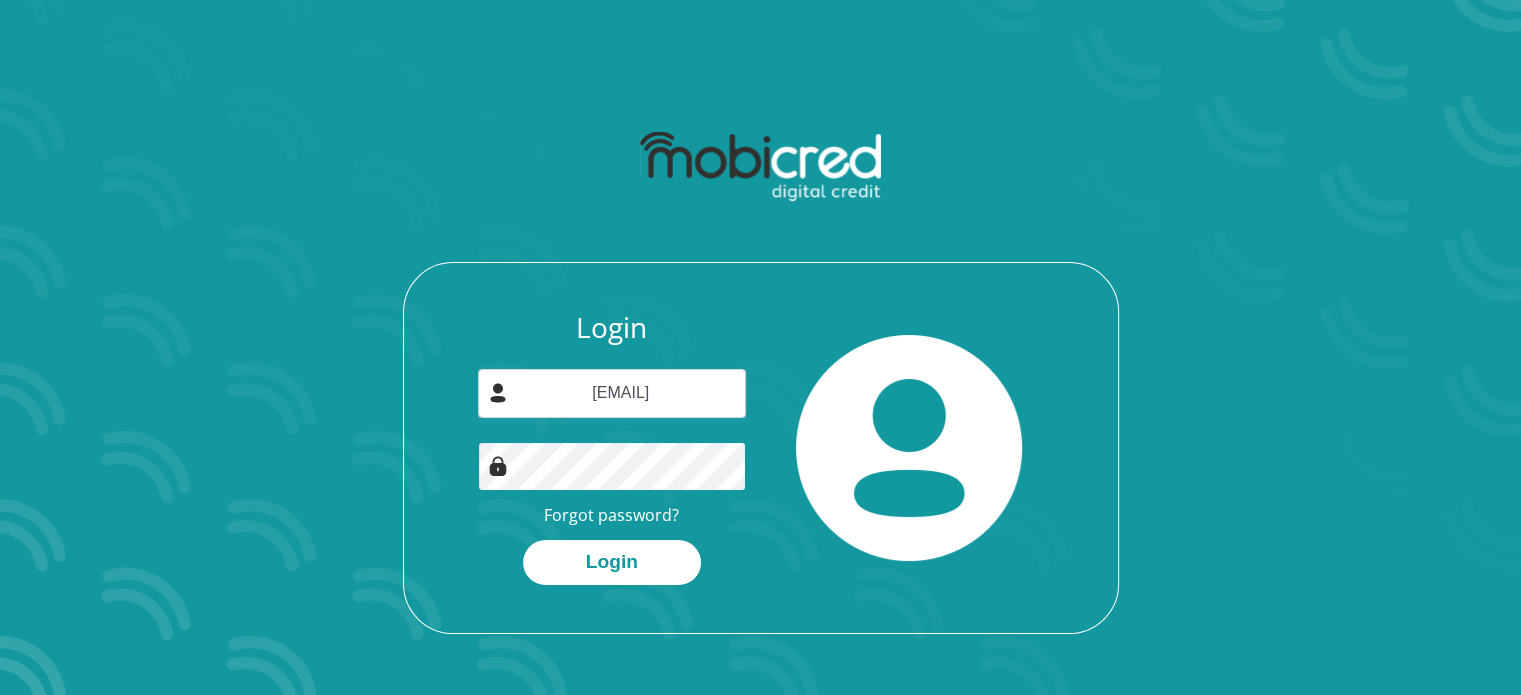 click on "Login
[EMAIL]
Forgot password?
Login" at bounding box center (761, 377) 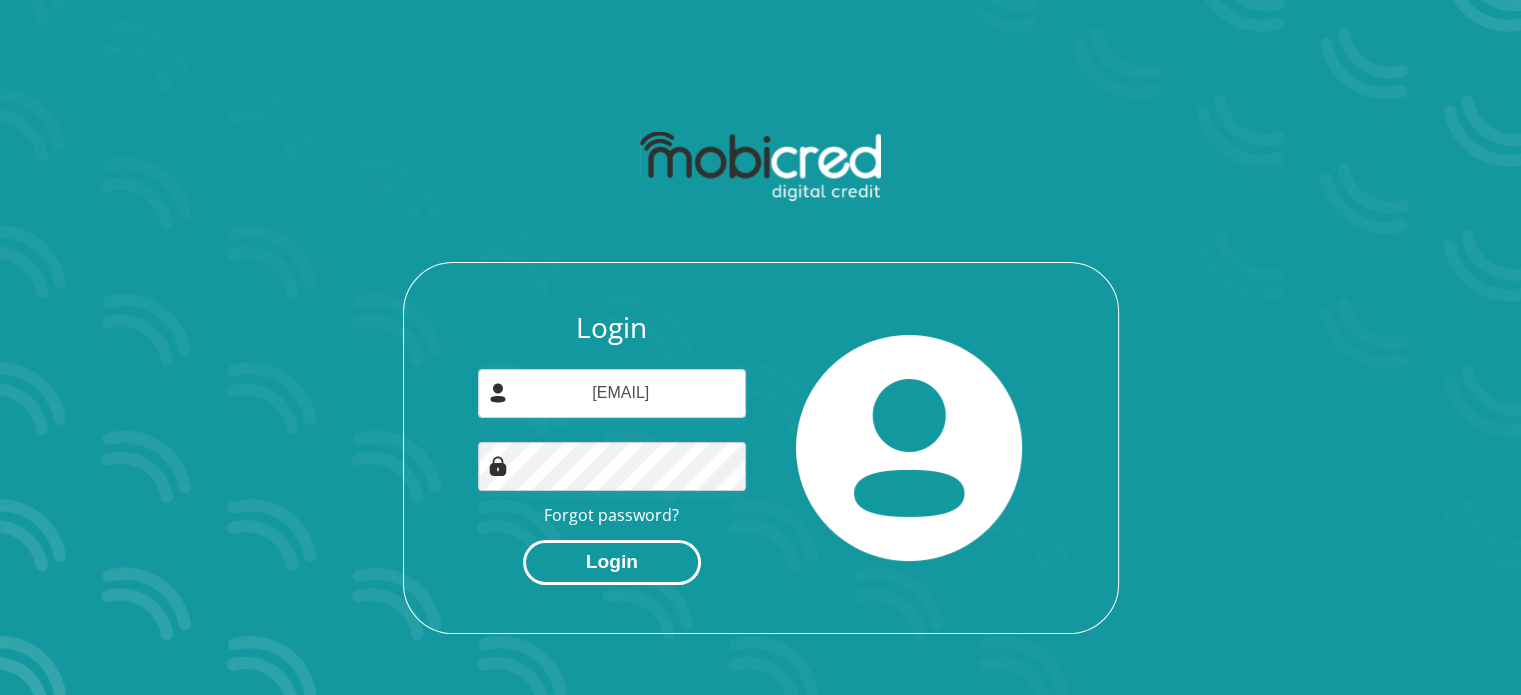 click on "Login" at bounding box center [612, 562] 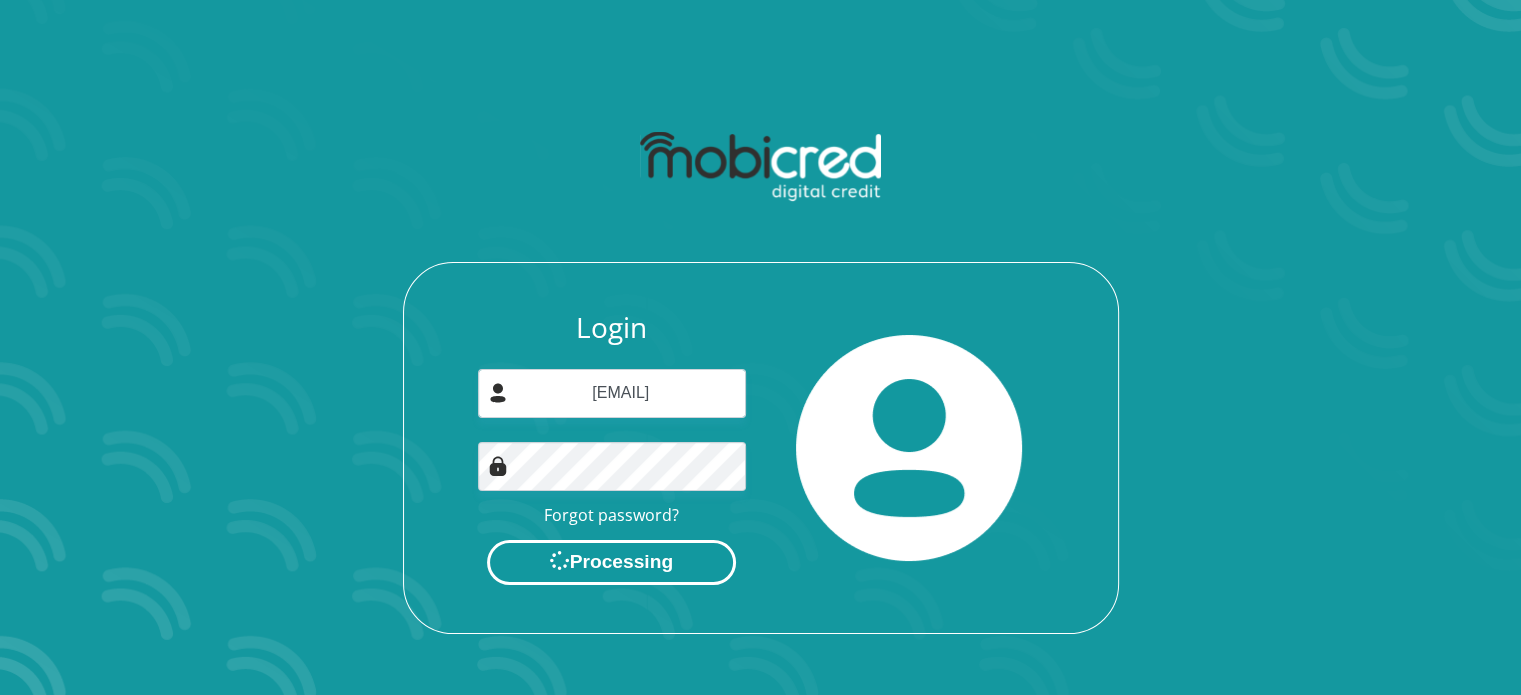 scroll, scrollTop: 0, scrollLeft: 0, axis: both 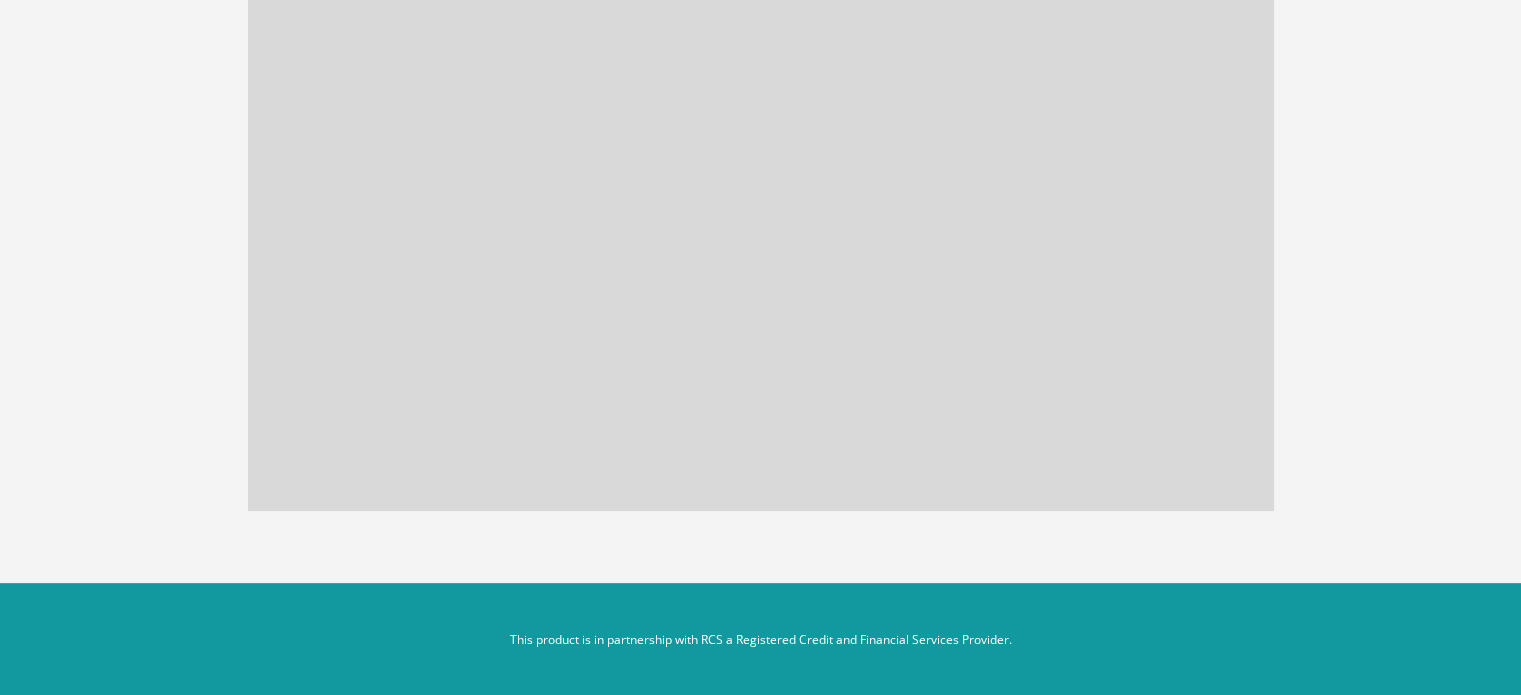 click on "This product is in partnership with RCS a Registered Credit and Financial Services Provider." at bounding box center (760, 640) 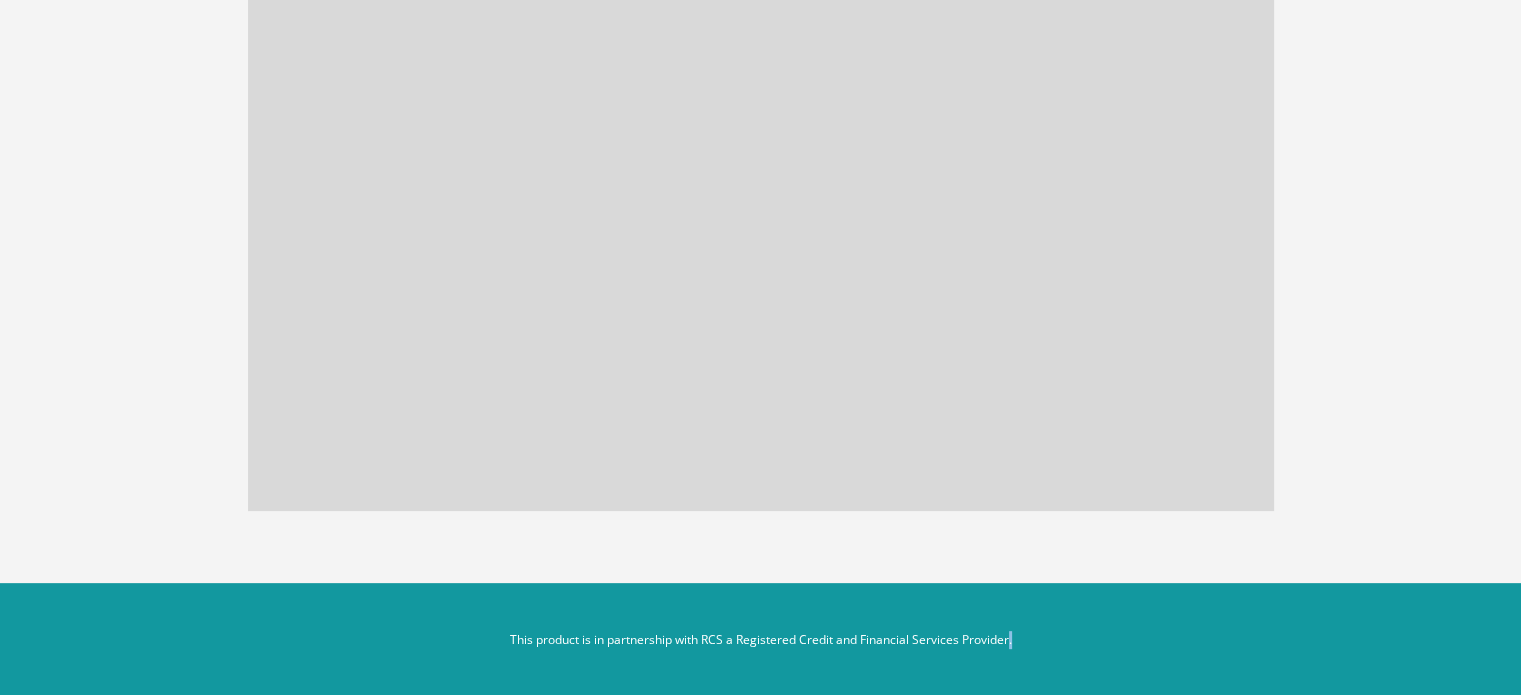 drag, startPoint x: 1496, startPoint y: 638, endPoint x: 1306, endPoint y: 673, distance: 193.1968 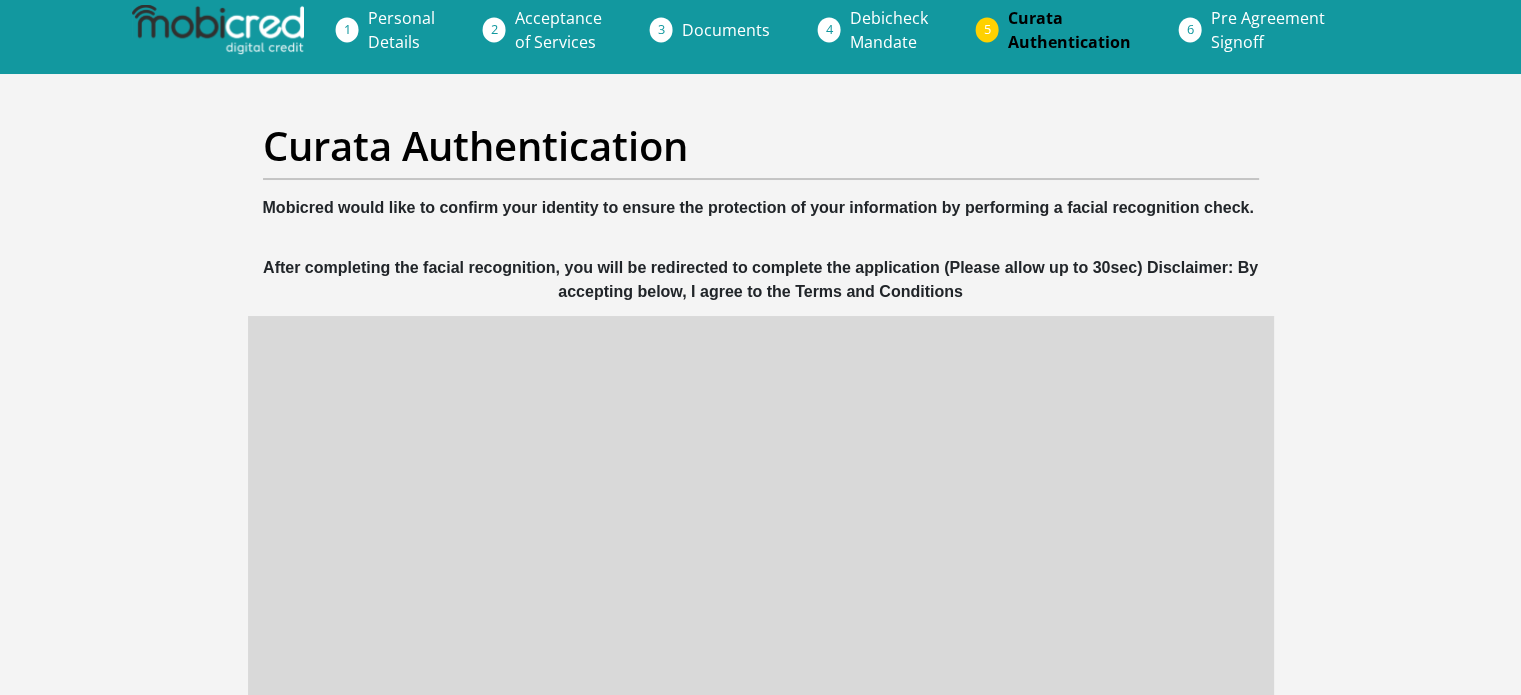 scroll, scrollTop: 0, scrollLeft: 0, axis: both 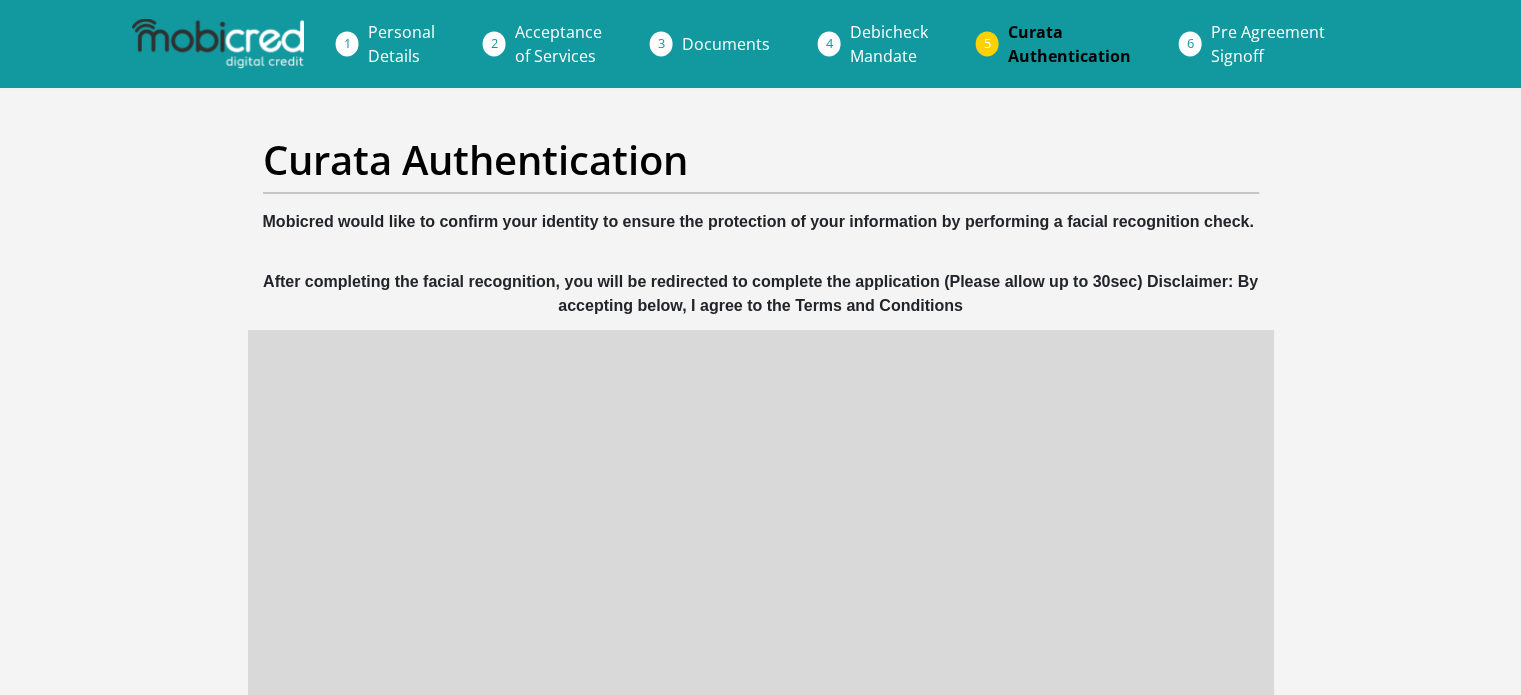 click on "Curata Authentication
Mobicred would like to confirm your identity to ensure the protection of your information by performing a facial recognition check.
After completing the facial recognition, you will be redirected to complete the application (Please allow up to 30sec)
Disclaimer: By accepting below, I agree to the Terms and Conditions" at bounding box center (760, 636) 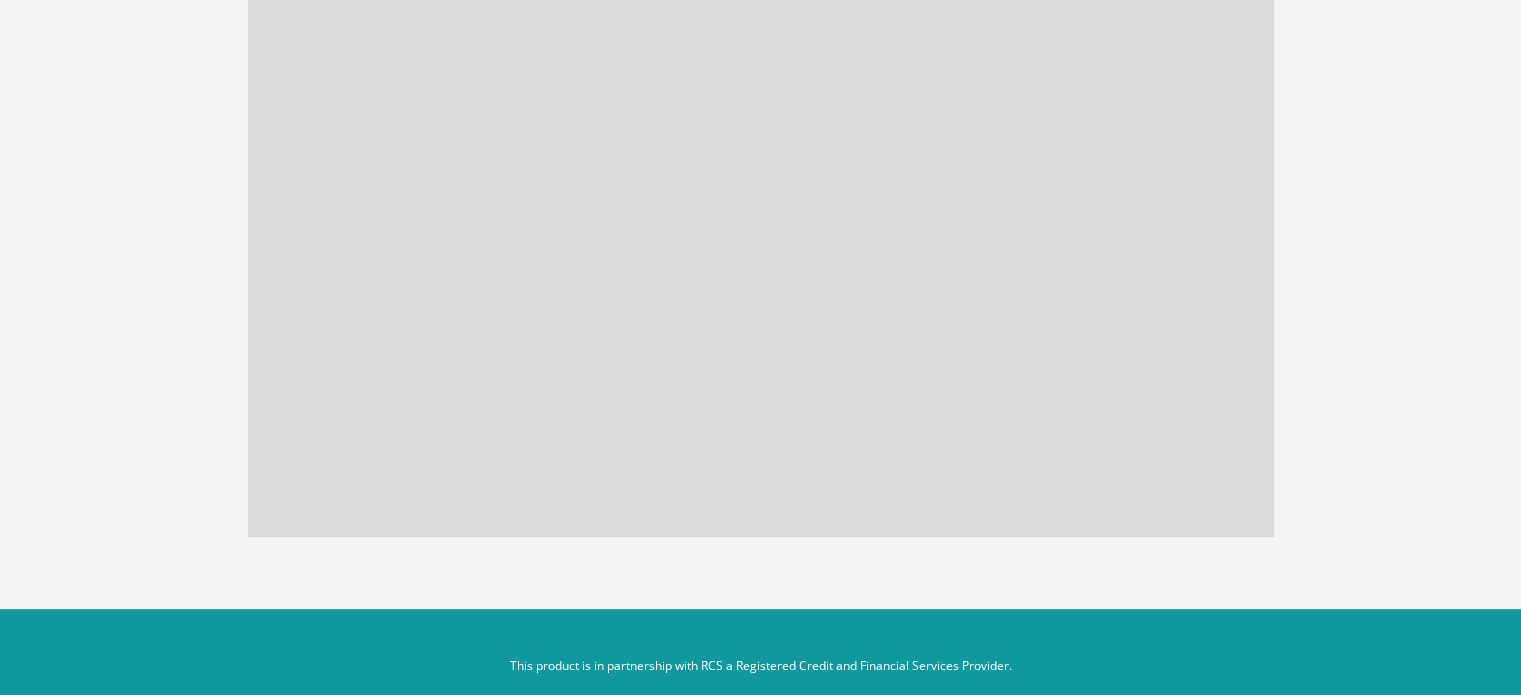 scroll, scrollTop: 601, scrollLeft: 0, axis: vertical 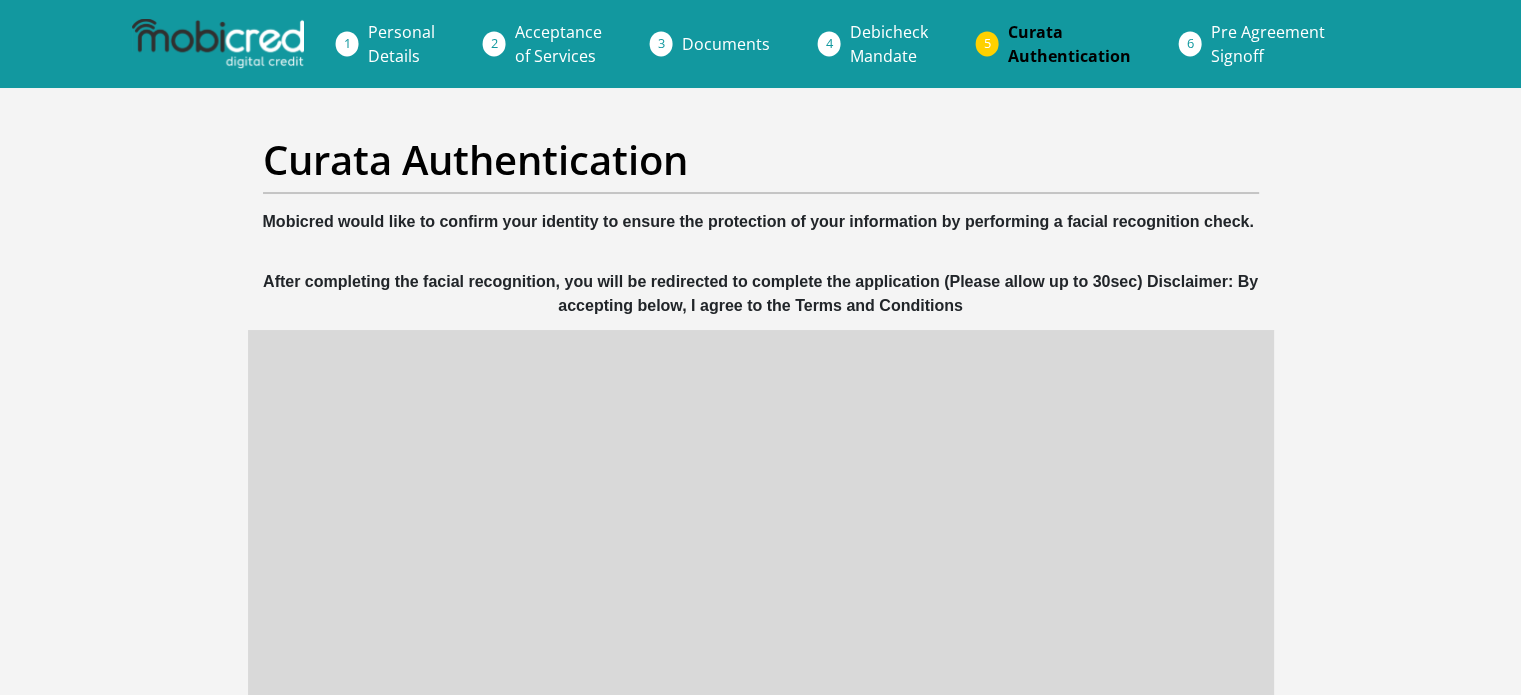 click on "Debicheck   Mandate" at bounding box center [889, 44] 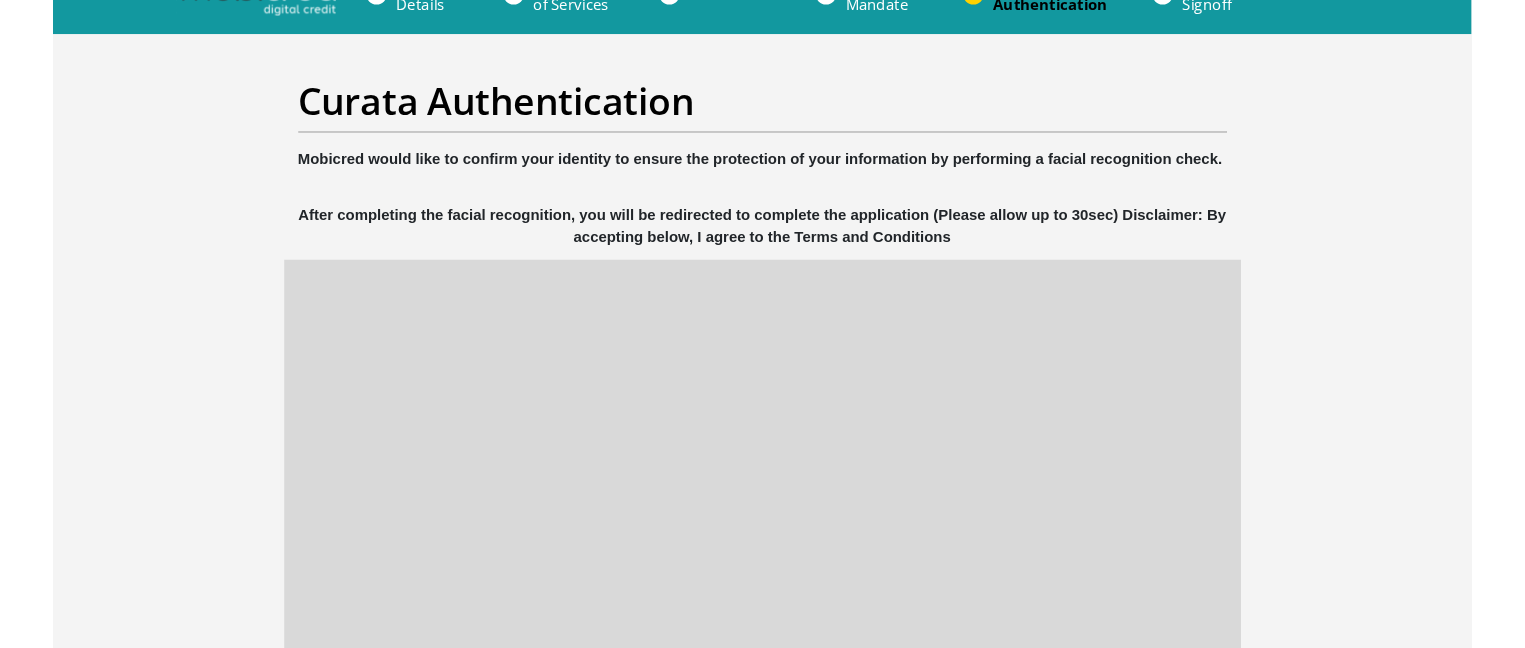 scroll, scrollTop: 0, scrollLeft: 0, axis: both 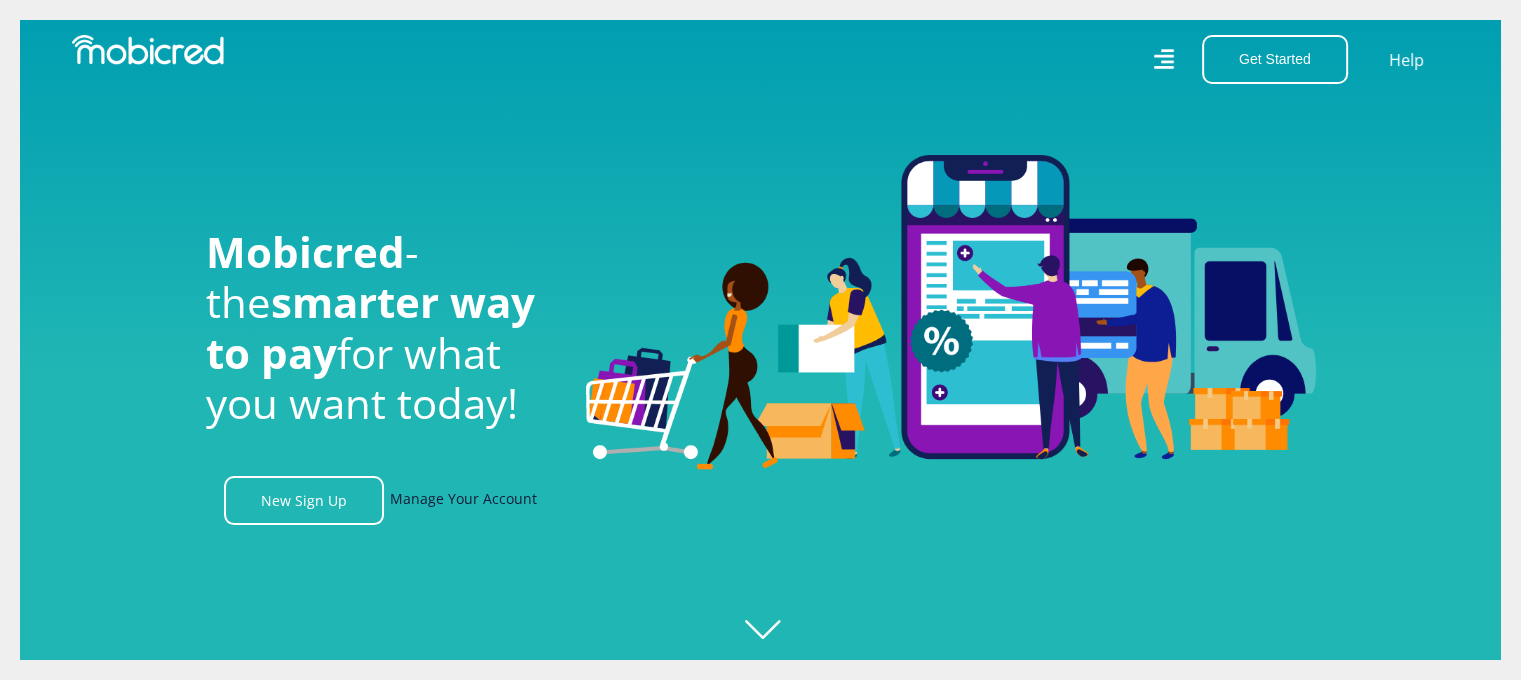 click on "Manage Your Account" at bounding box center [463, 500] 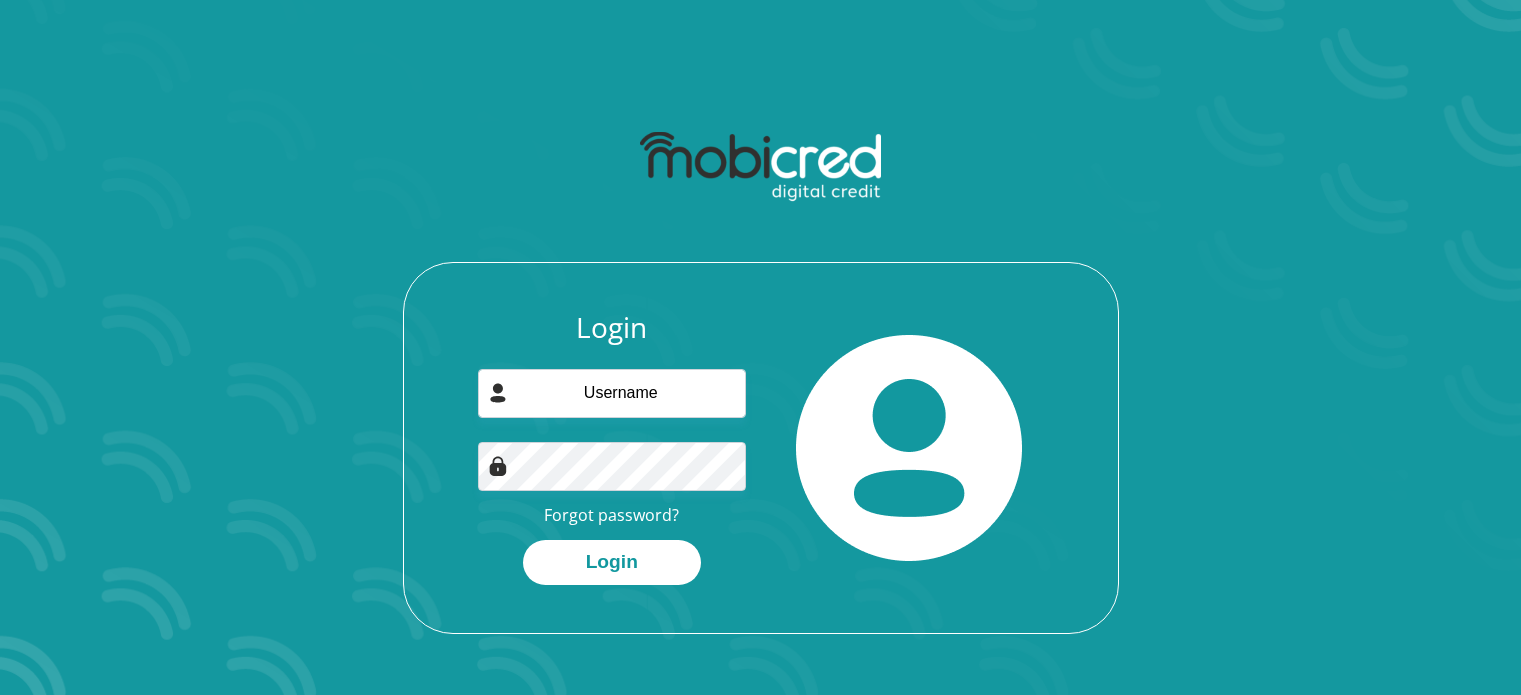 scroll, scrollTop: 0, scrollLeft: 0, axis: both 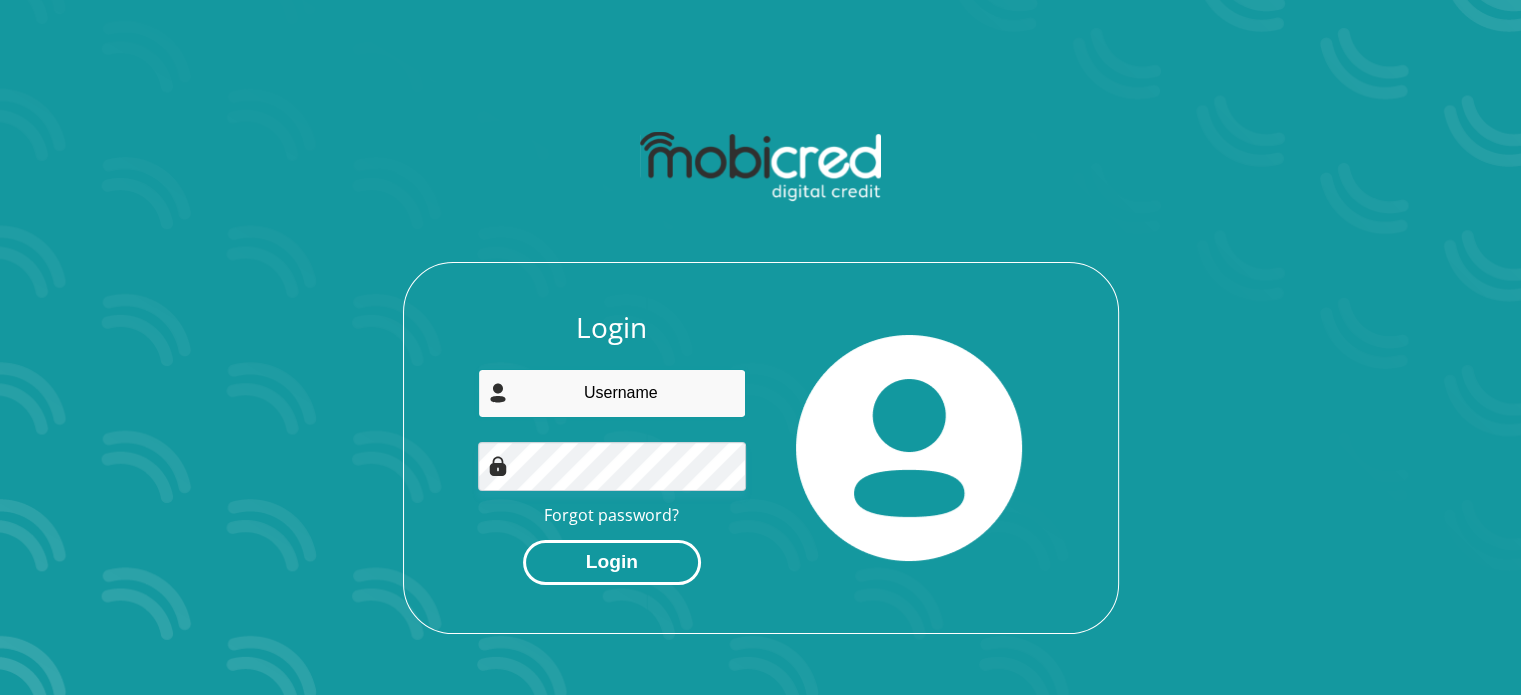 type on "[EMAIL]" 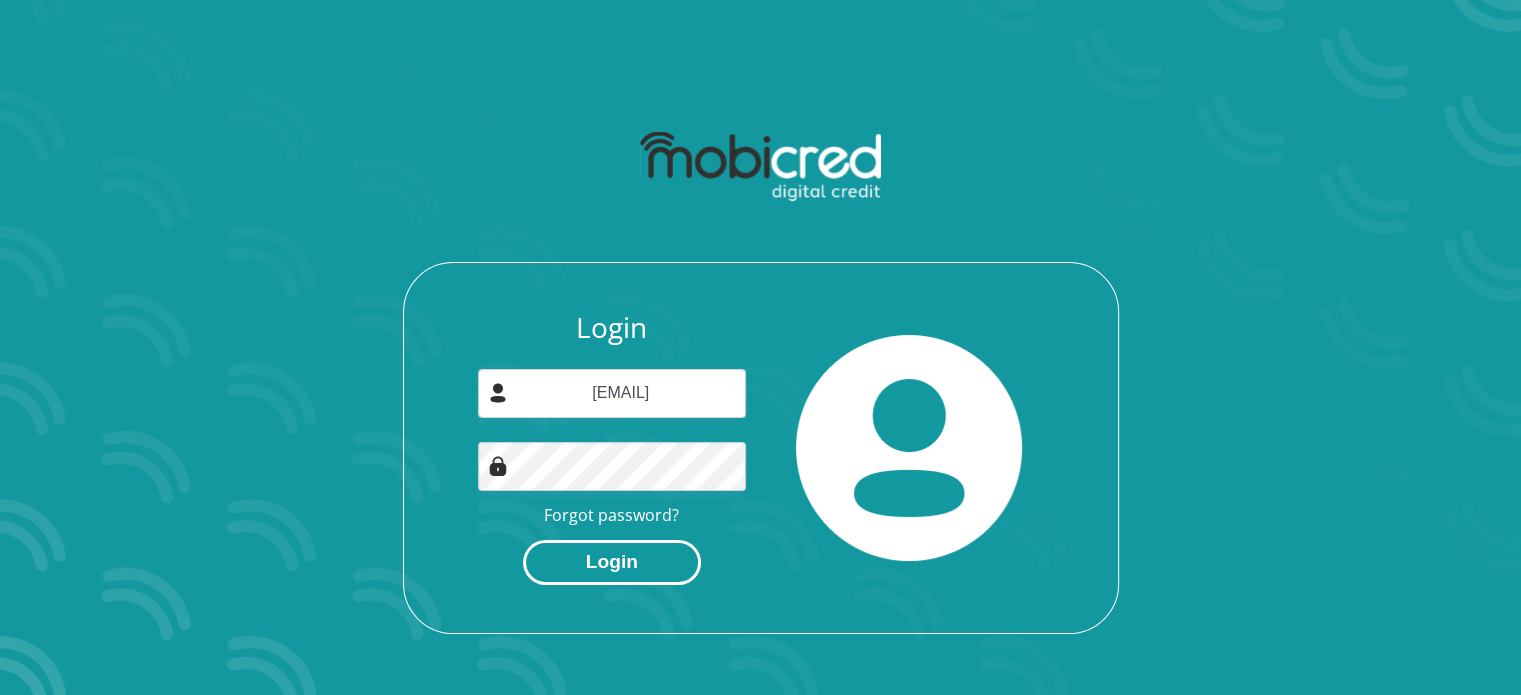 click on "Login" at bounding box center (612, 562) 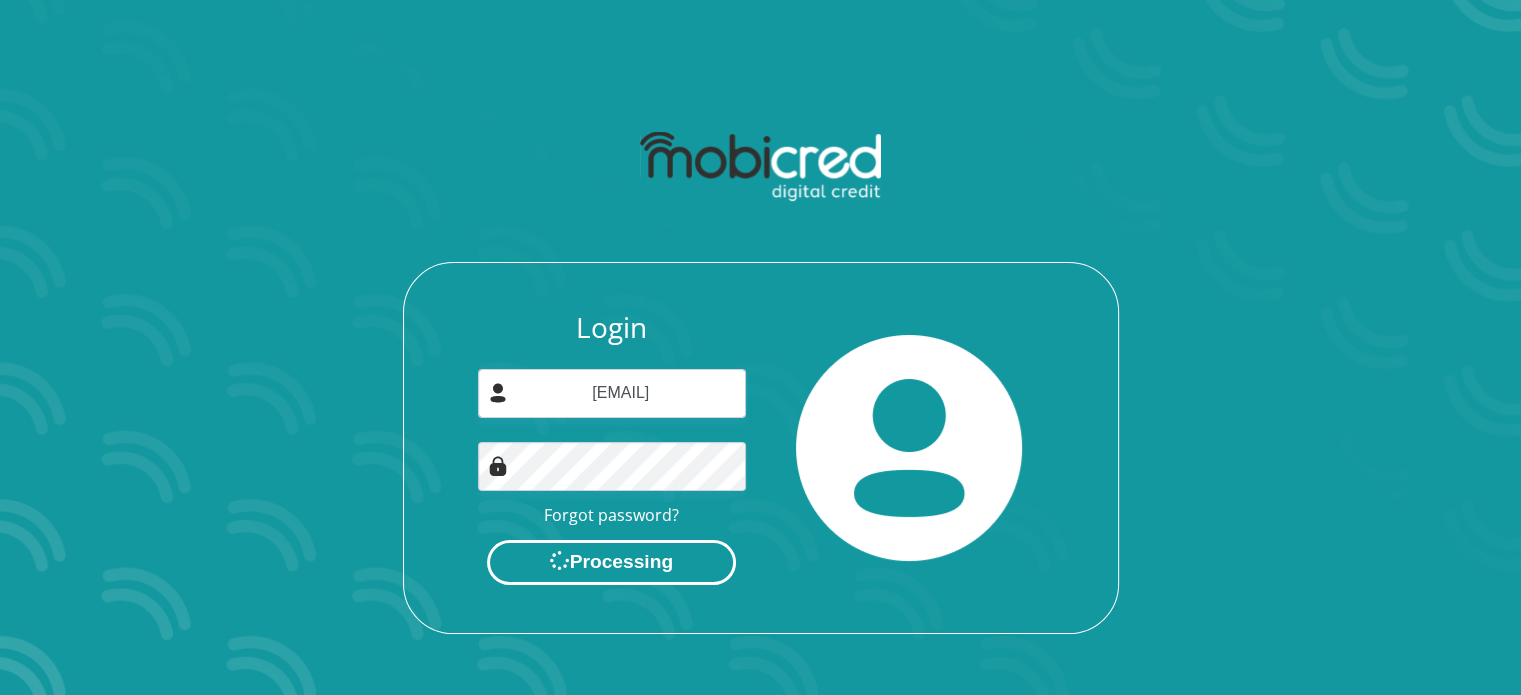 scroll, scrollTop: 0, scrollLeft: 0, axis: both 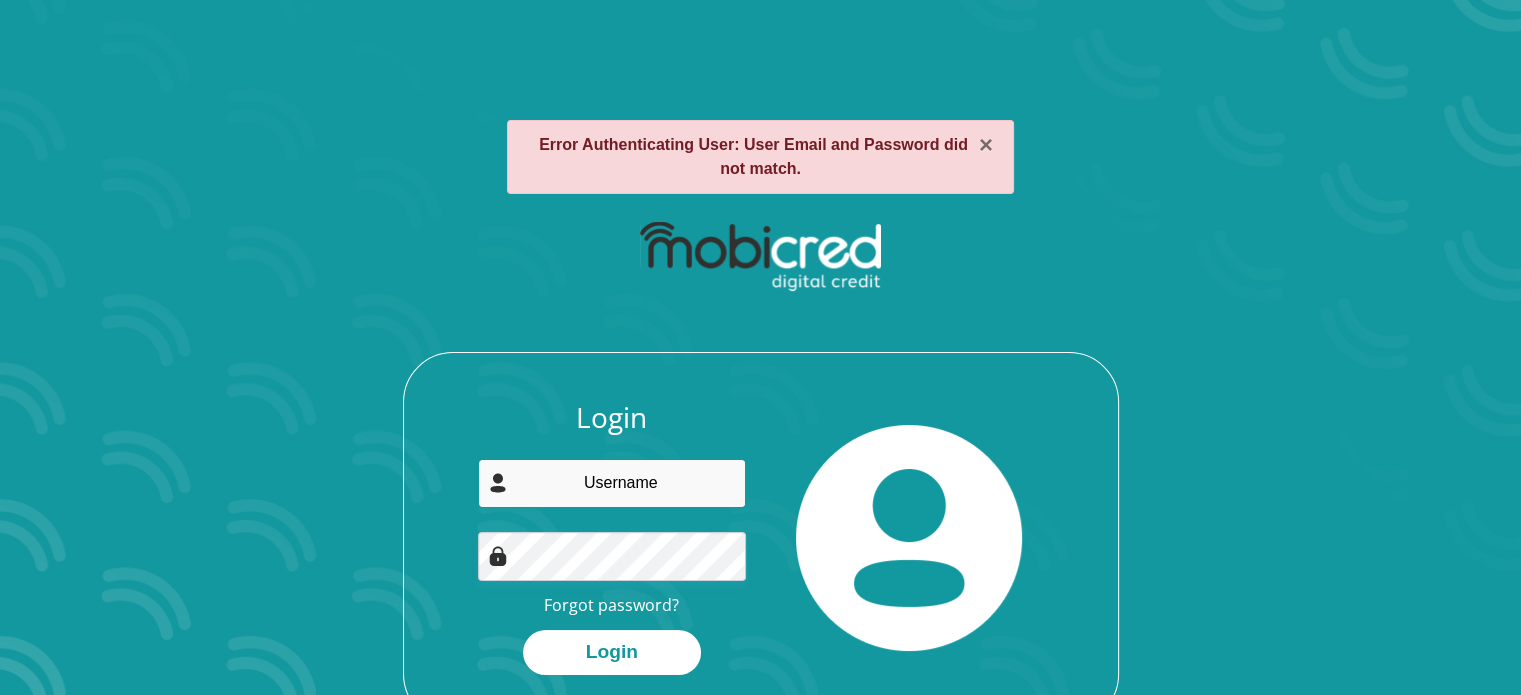 type on "[EMAIL]" 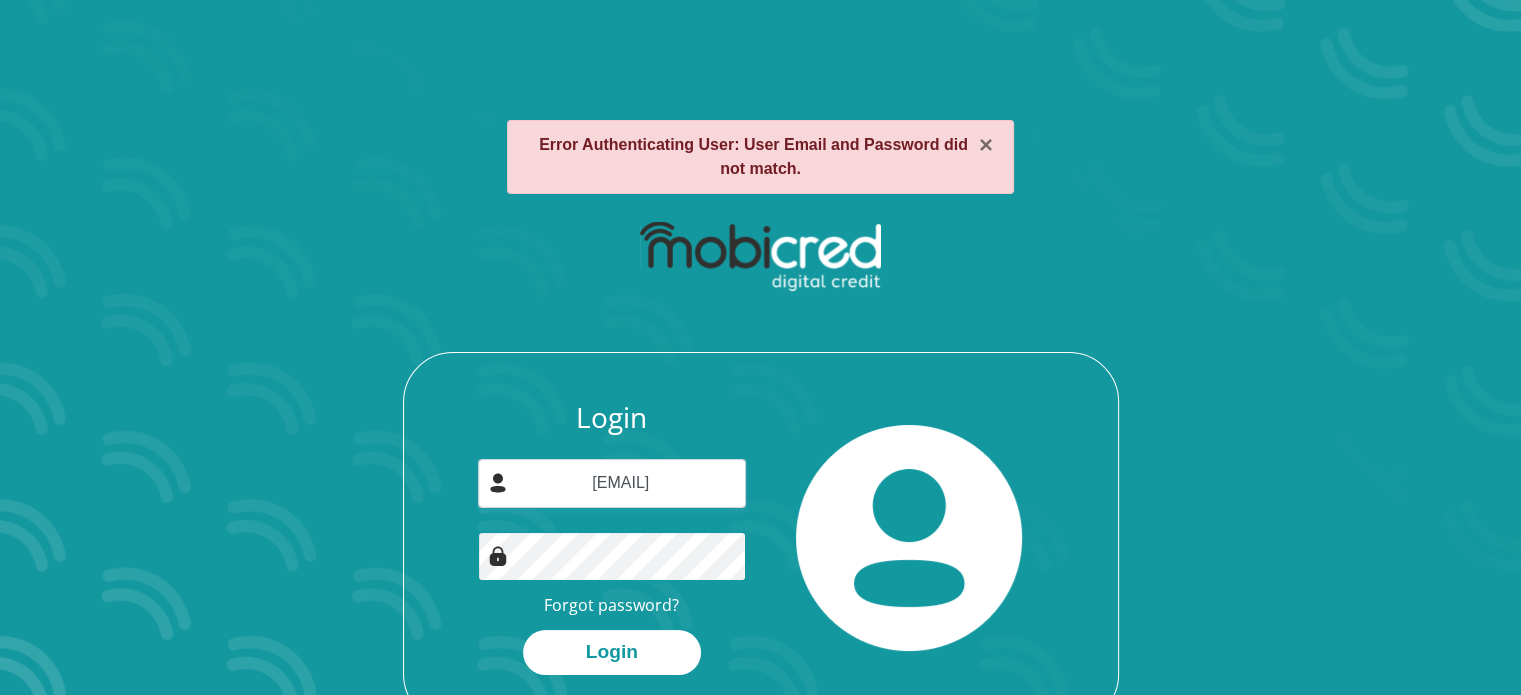 click on "×
Error Authenticating User: User Email and Password did not match.
Login
s215183444@mandela.ac.za
Forgot password?
Login" at bounding box center [760, 347] 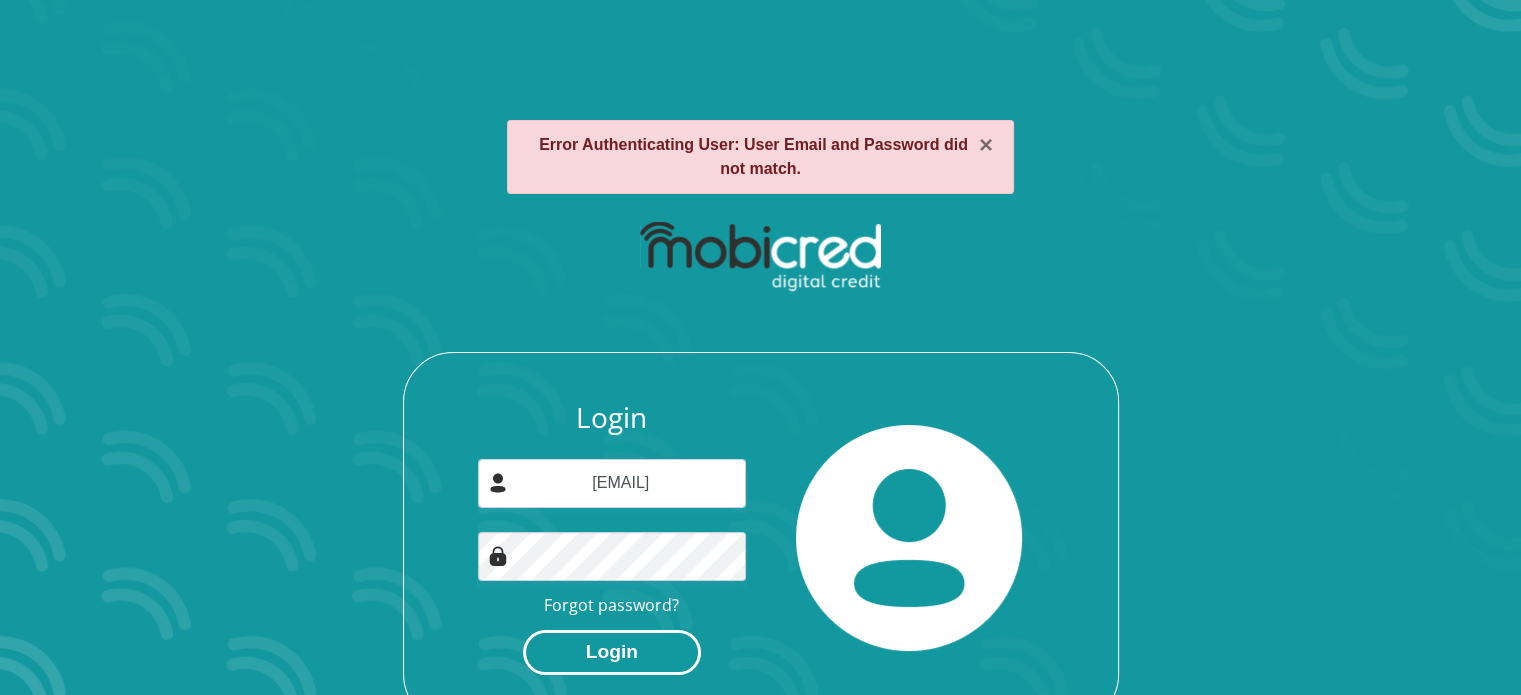 click on "Login" at bounding box center (612, 652) 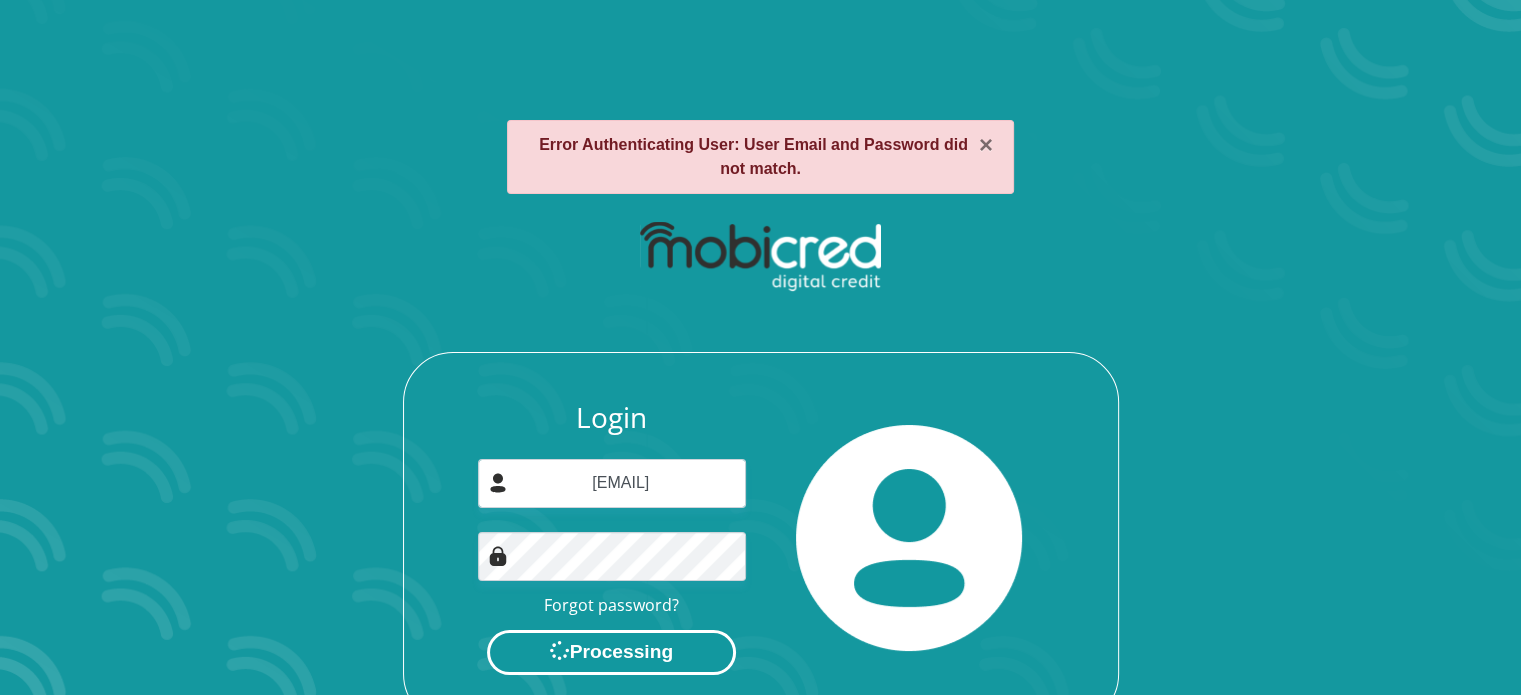 scroll, scrollTop: 0, scrollLeft: 0, axis: both 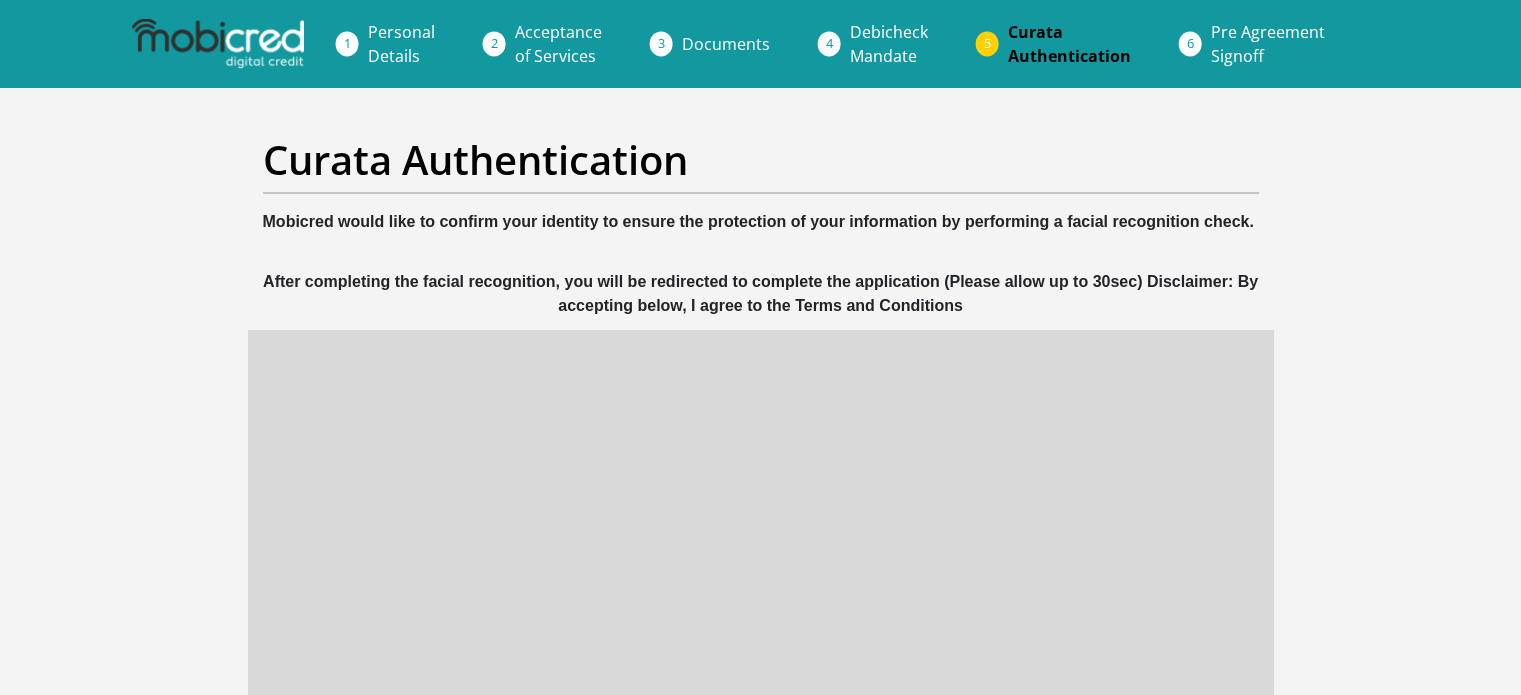 click on "Curata Authentication" at bounding box center (761, 160) 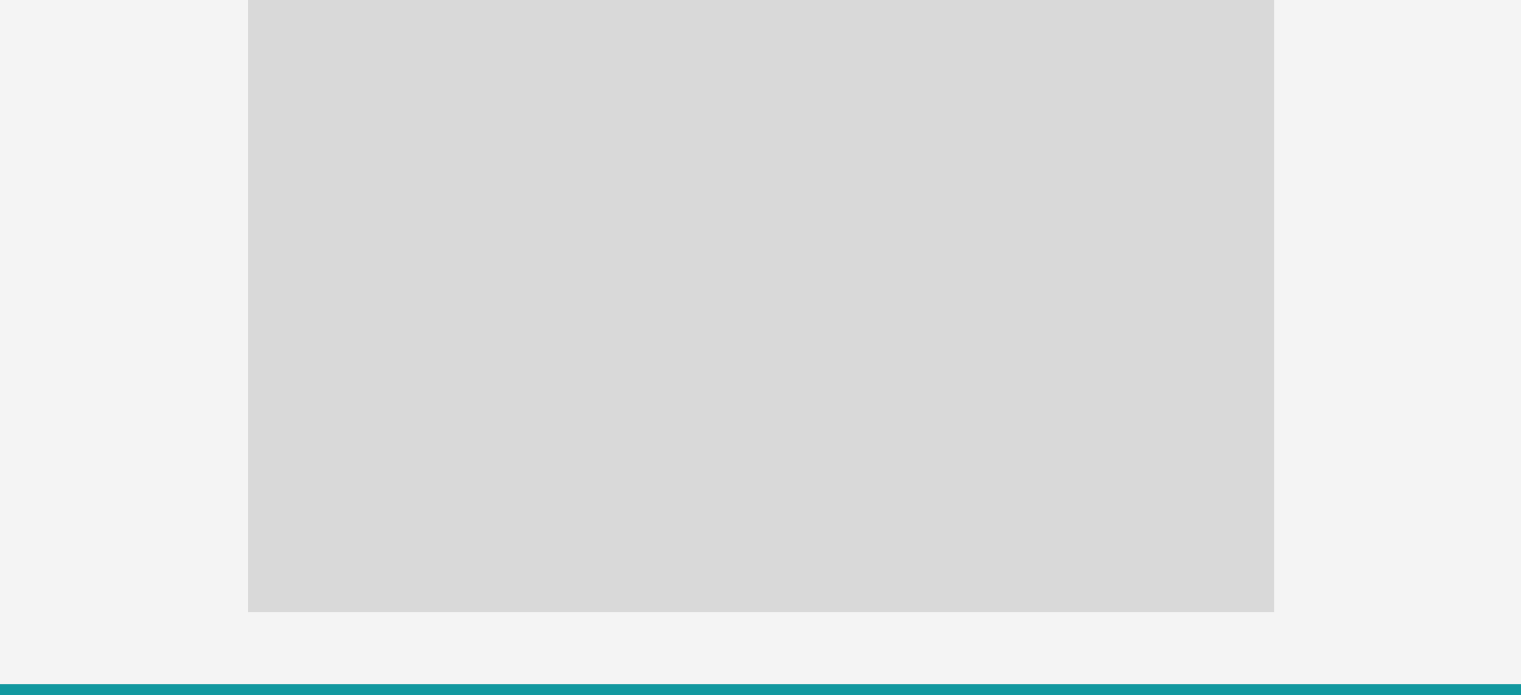 scroll, scrollTop: 601, scrollLeft: 0, axis: vertical 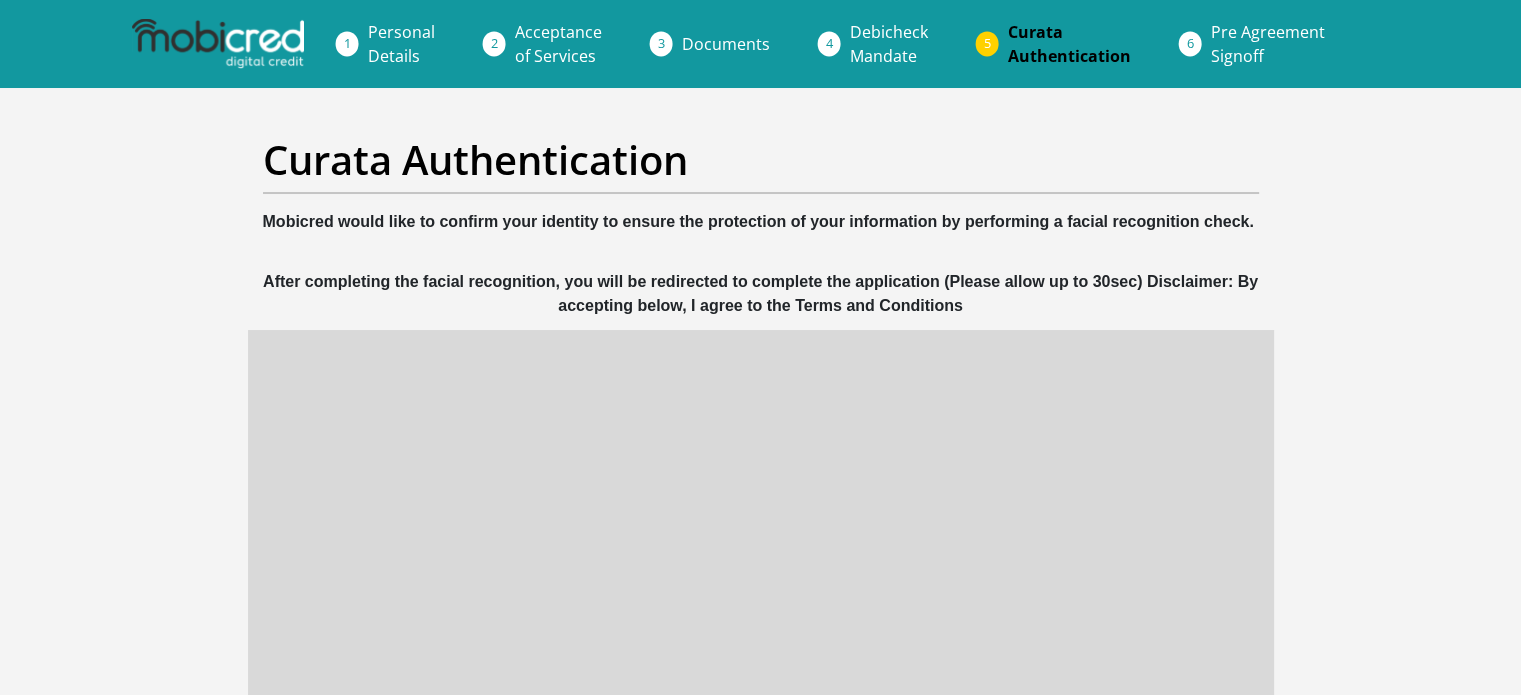 click on "Curata  Authentication" at bounding box center (1069, 44) 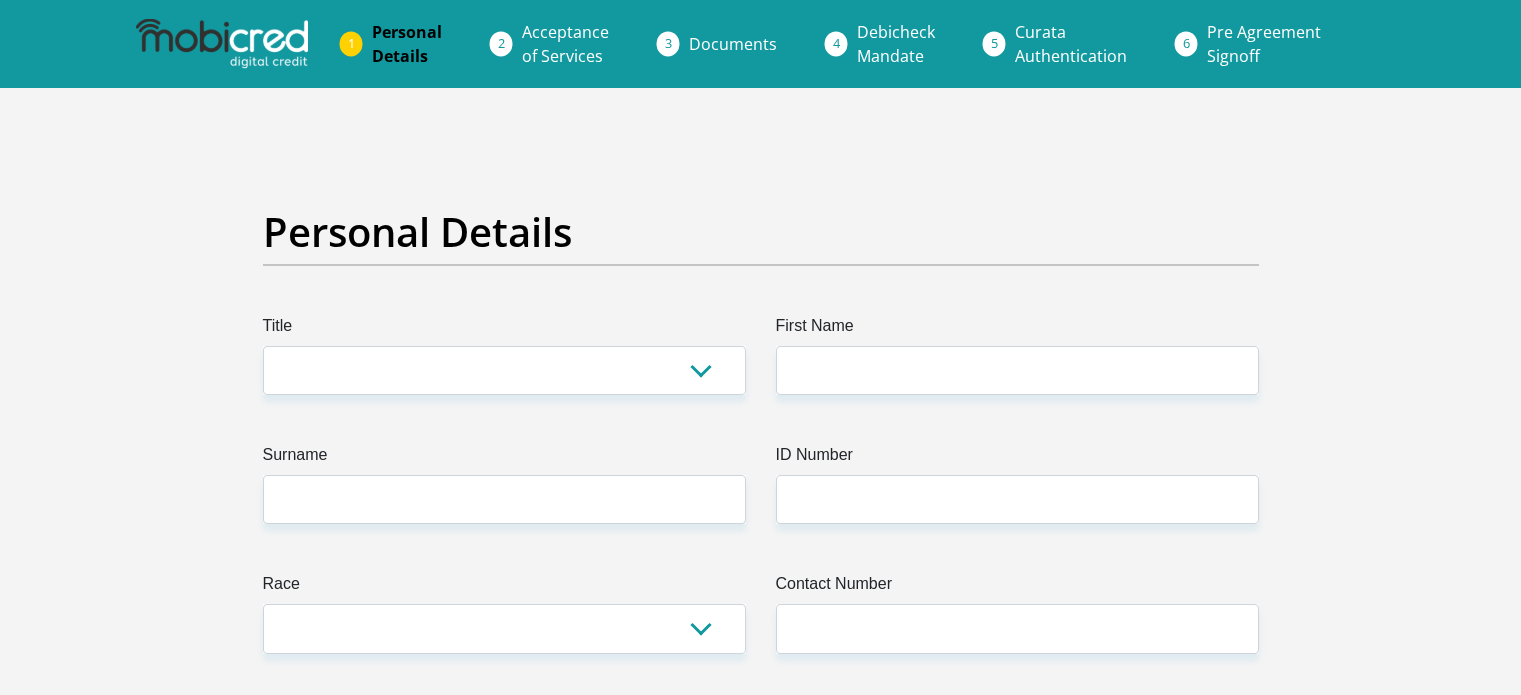 scroll, scrollTop: 0, scrollLeft: 0, axis: both 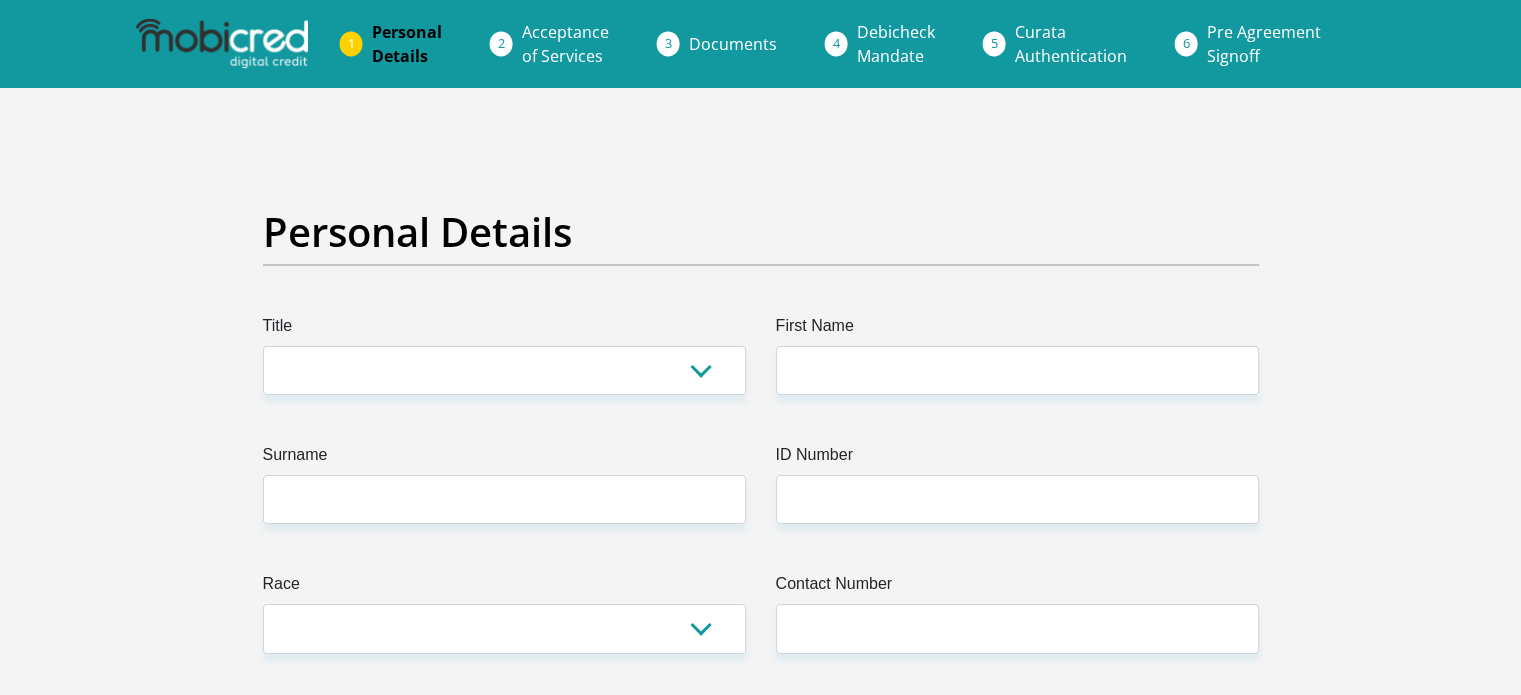 click on "Acceptance  of Services" at bounding box center [565, 44] 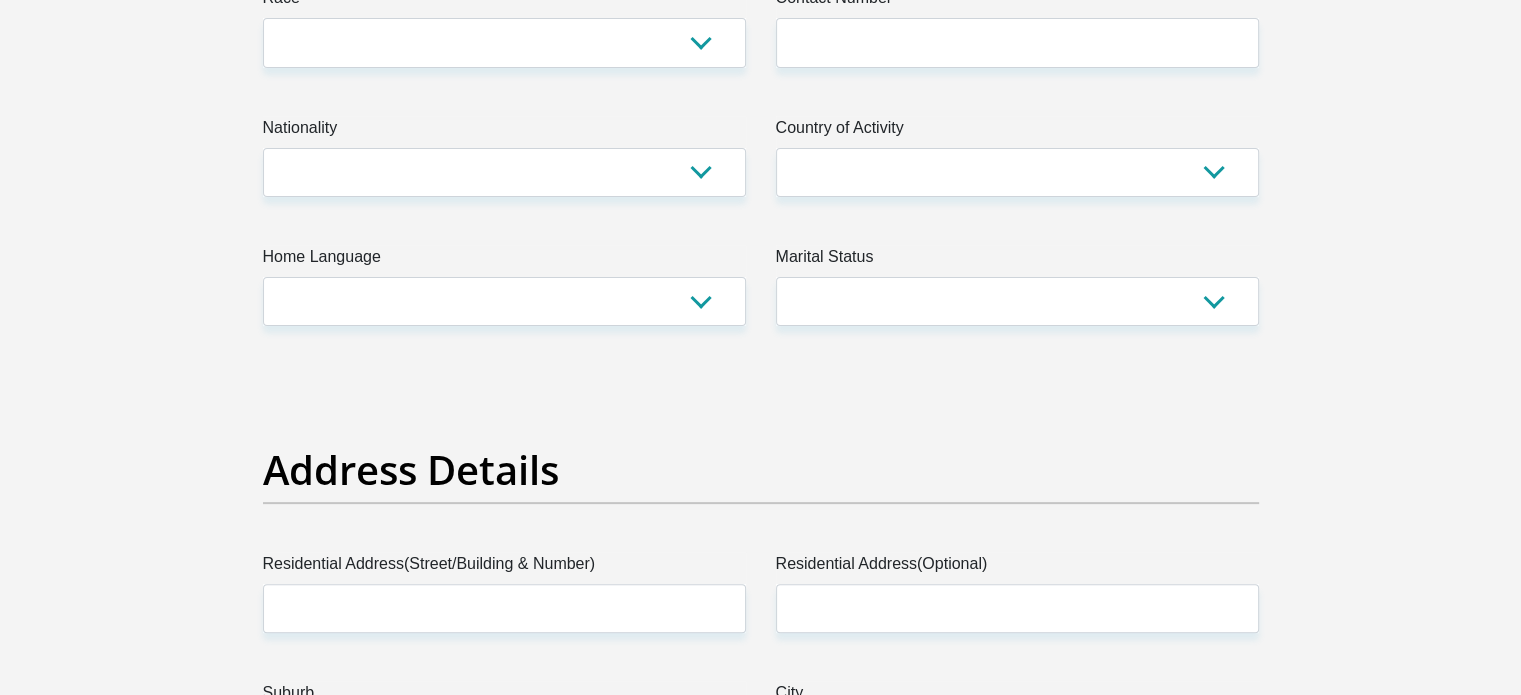 scroll, scrollTop: 0, scrollLeft: 0, axis: both 